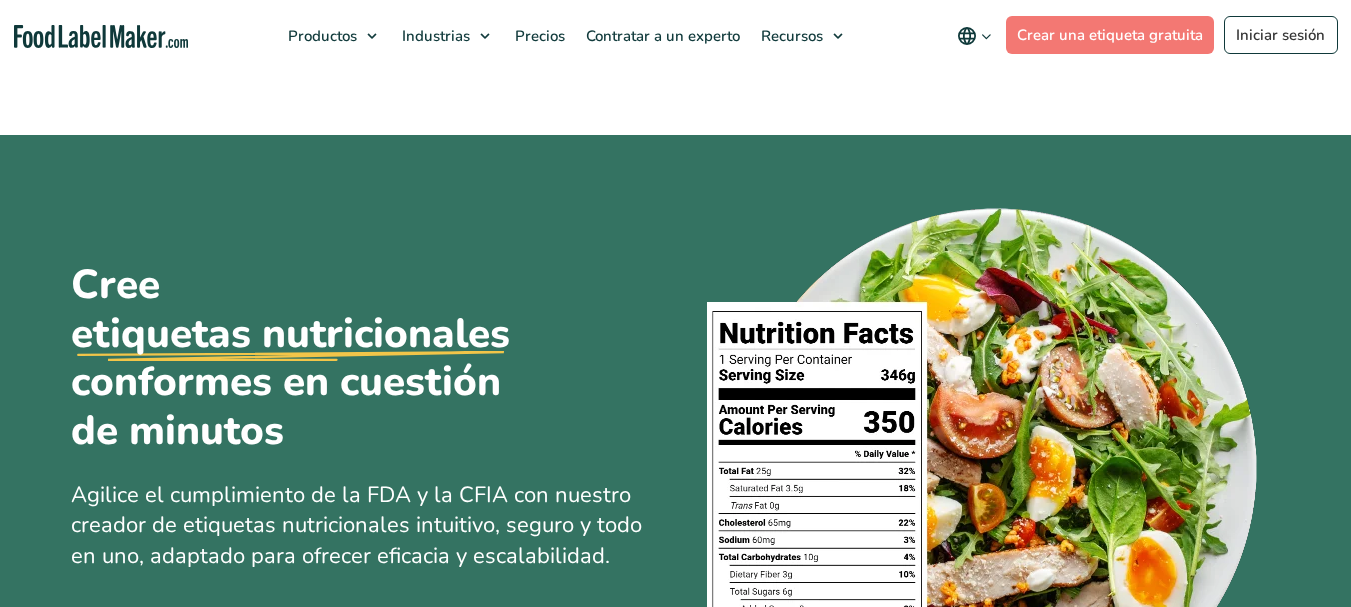 scroll, scrollTop: 179, scrollLeft: 0, axis: vertical 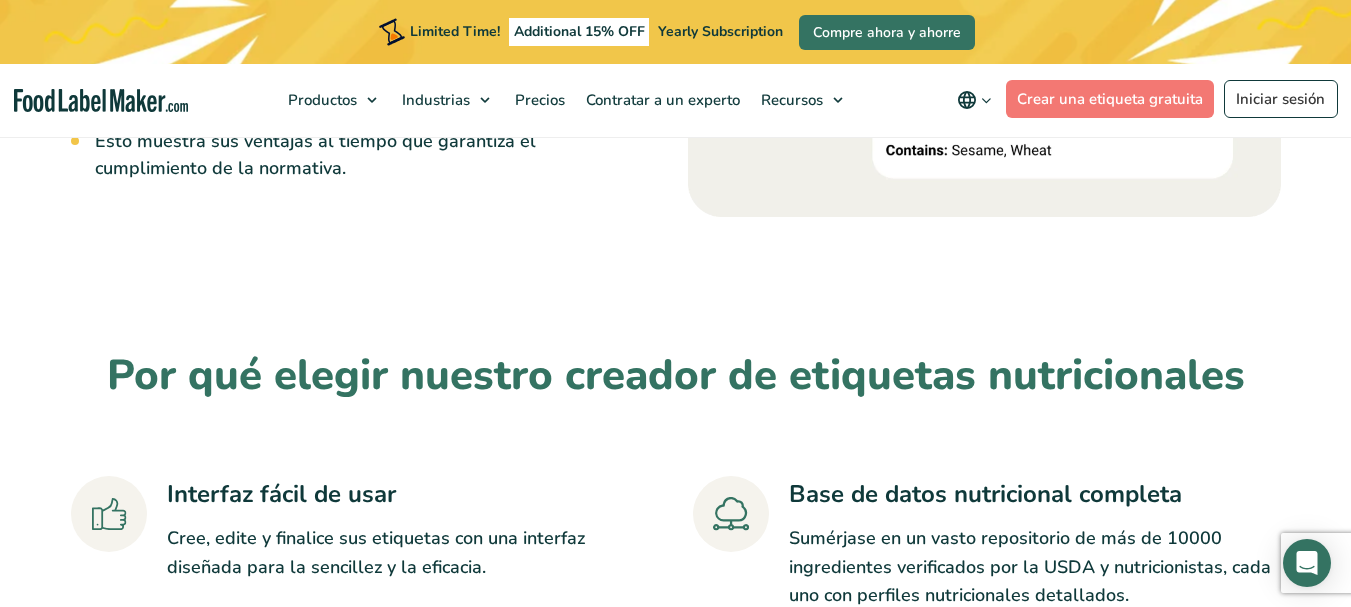 click on "Por qué elegir nuestro creador de etiquetas nutricionales
Interfaz fácil de usar
Cree, edite y finalice sus etiquetas con una interfaz diseñada para la sencillez y la eficacia.
Base de datos nutricional completa" at bounding box center [676, 574] 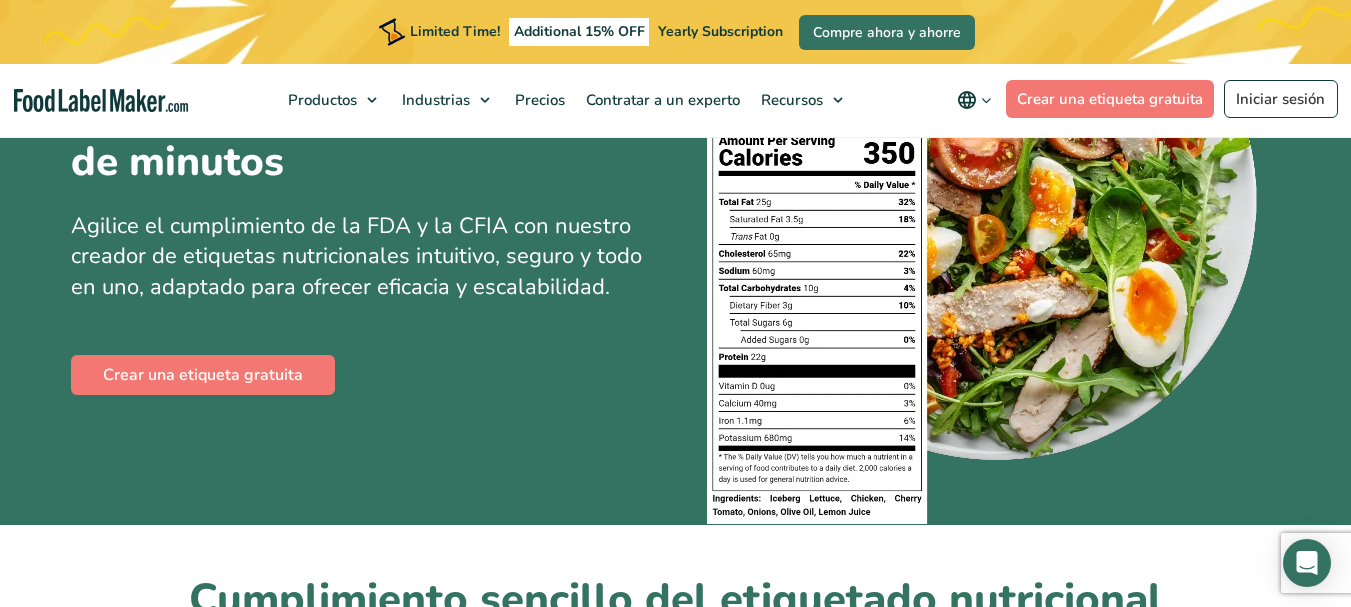 scroll, scrollTop: 268, scrollLeft: 0, axis: vertical 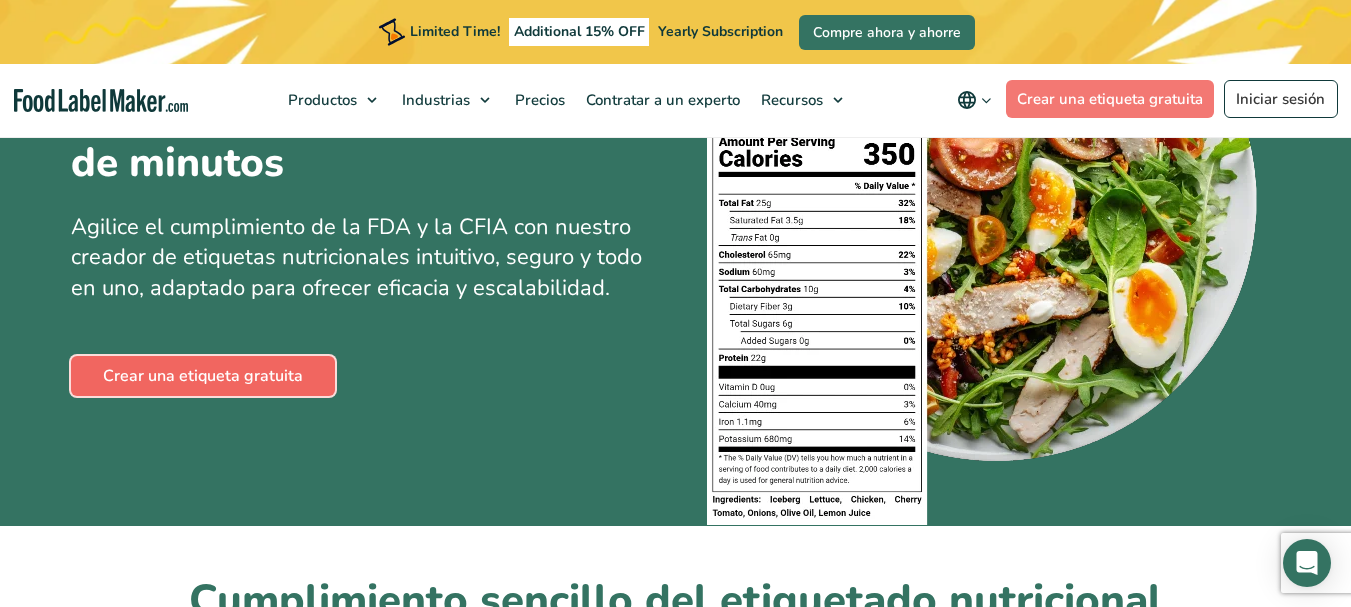 click on "Crear una etiqueta gratuita" at bounding box center [203, 376] 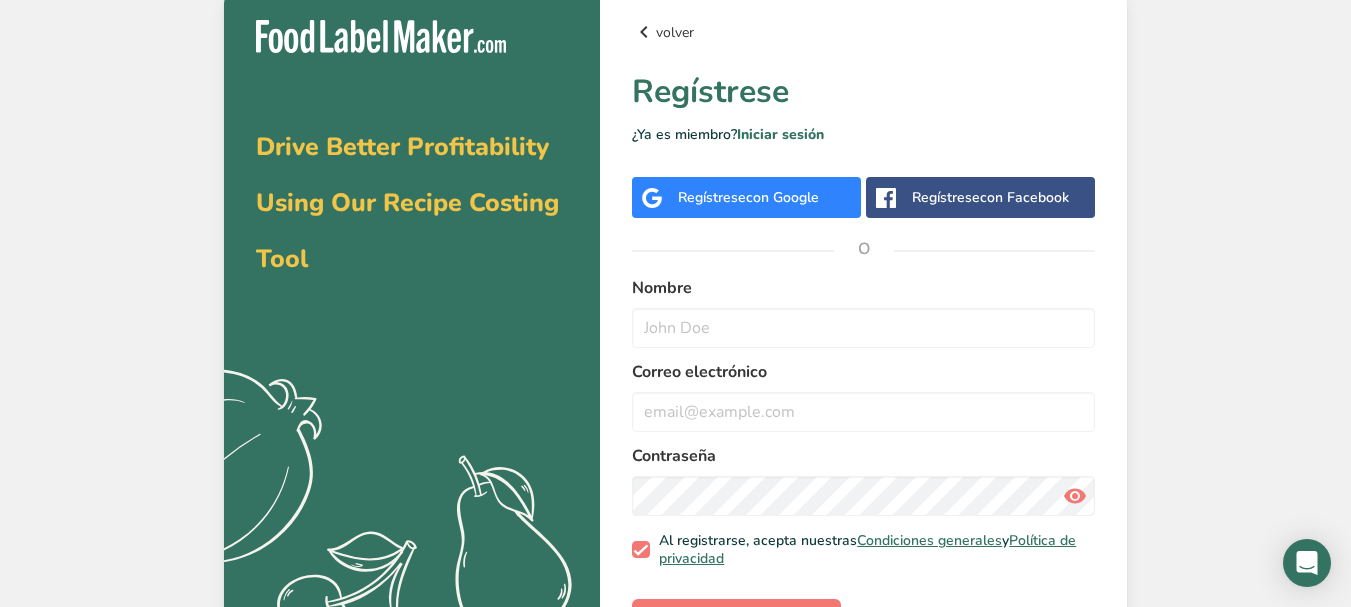 scroll, scrollTop: 0, scrollLeft: 0, axis: both 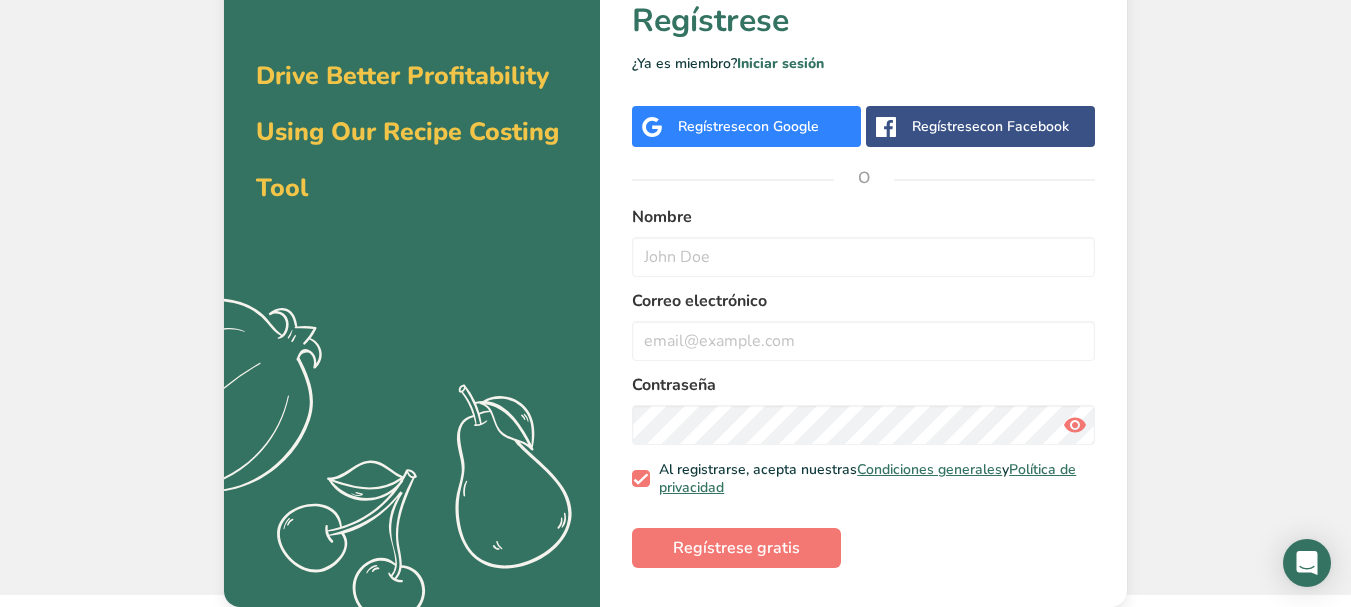 click on "con Google" at bounding box center (782, 126) 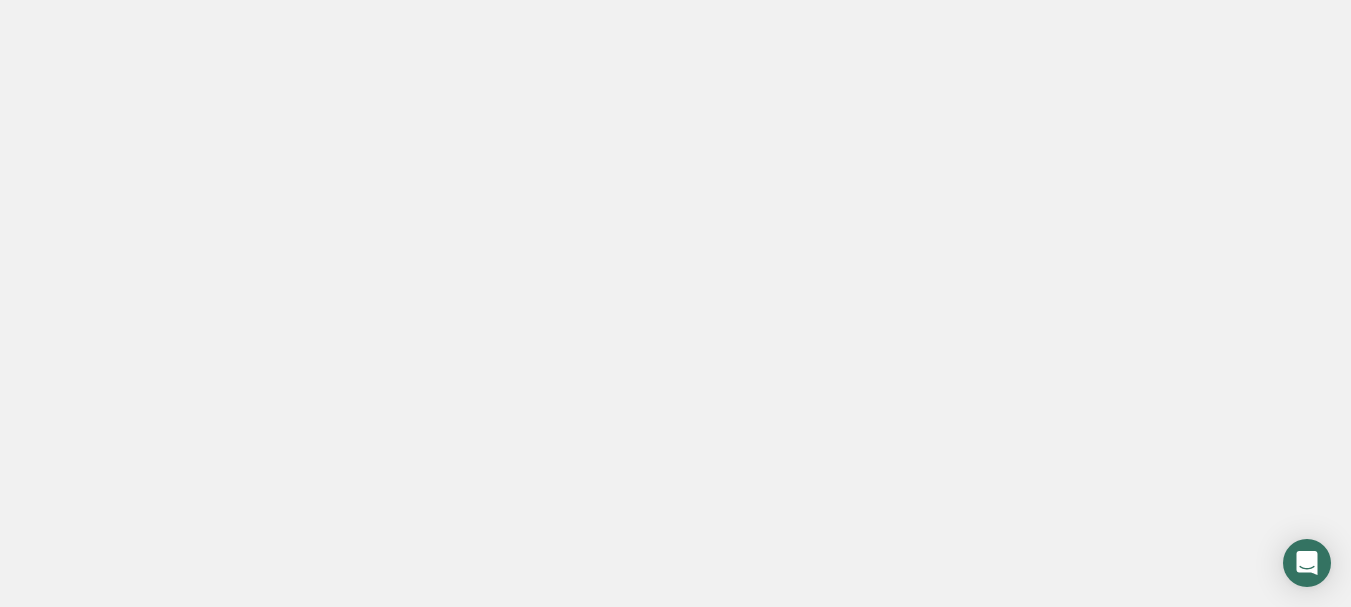 scroll, scrollTop: 0, scrollLeft: 0, axis: both 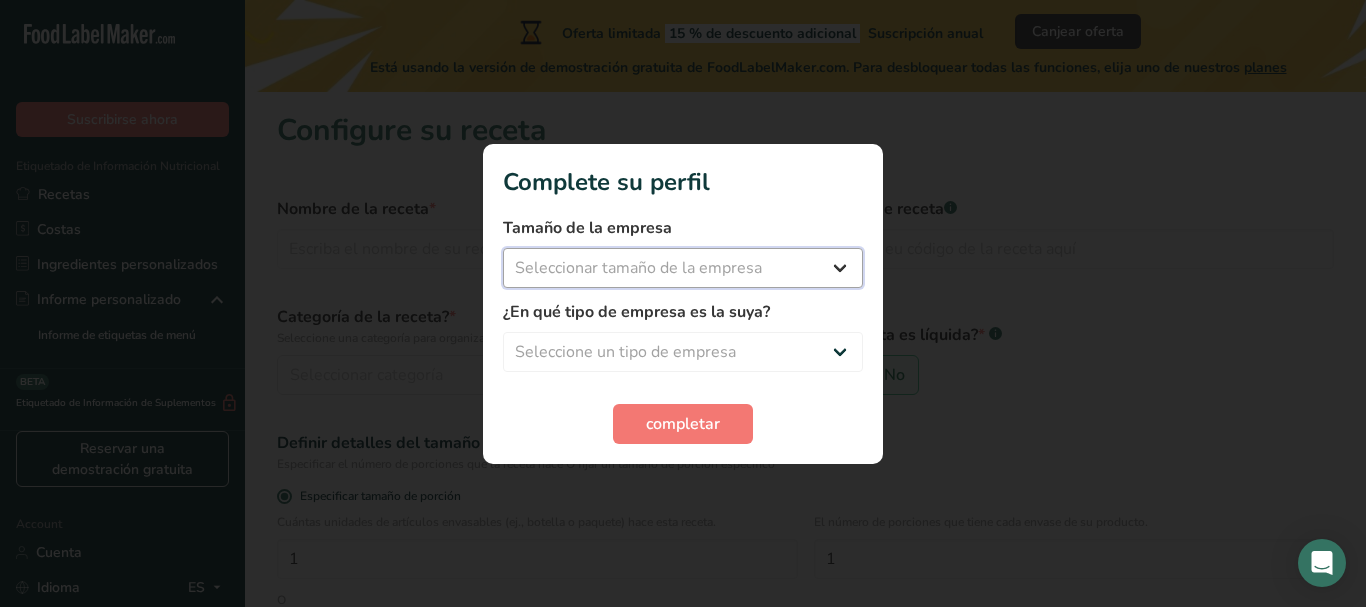 click on "Seleccionar tamaño de la empresa
Menos de 10 empleados
De 10 a 50 empleados
De 51 a 500 empleados
Más de 500 empleados" at bounding box center (683, 268) 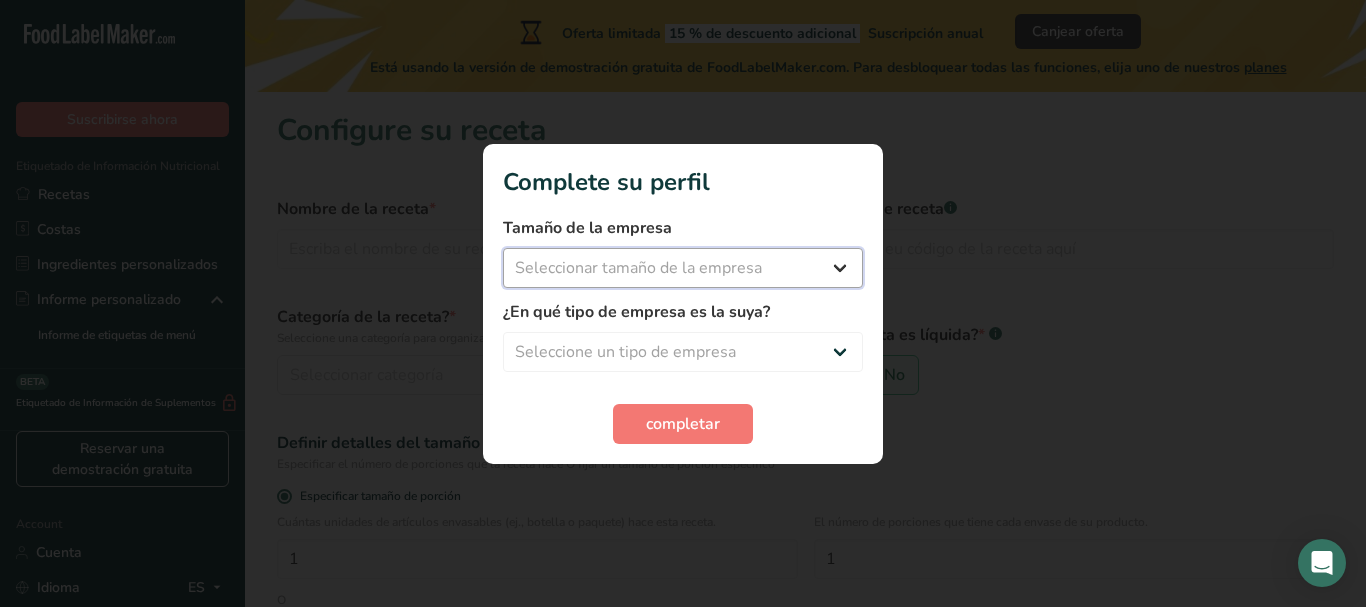 select on "1" 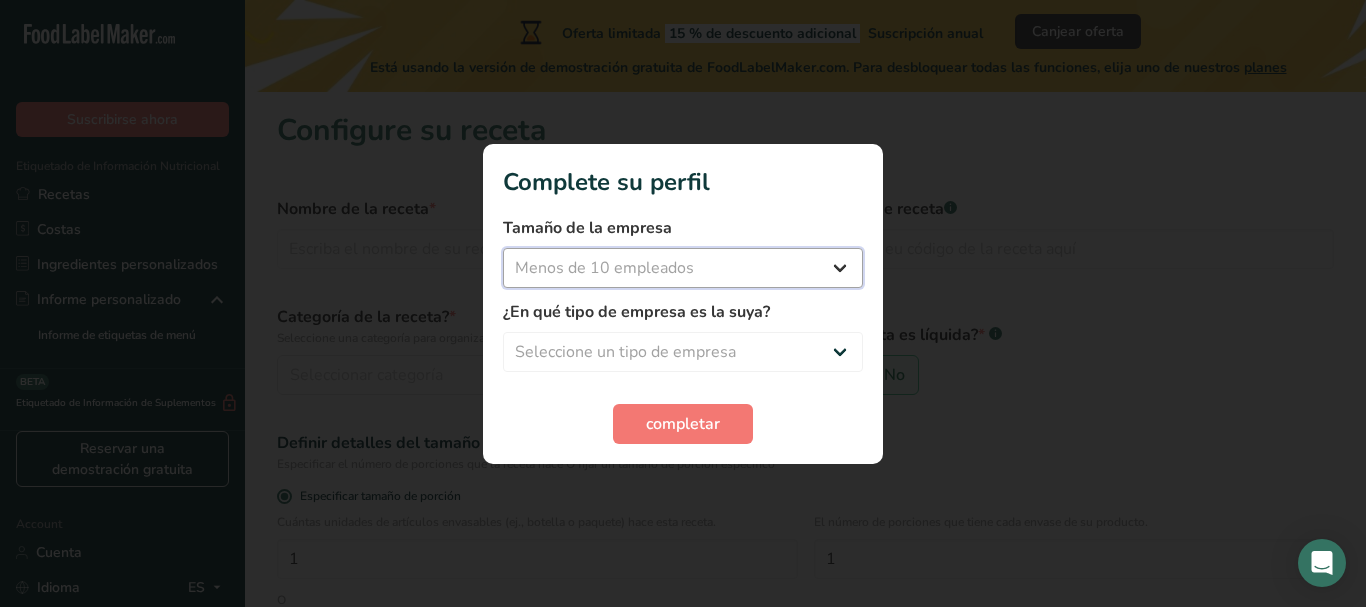 click on "Seleccionar tamaño de la empresa
Menos de 10 empleados
De 10 a 50 empleados
De 51 a 500 empleados
Más de 500 empleados" at bounding box center [683, 268] 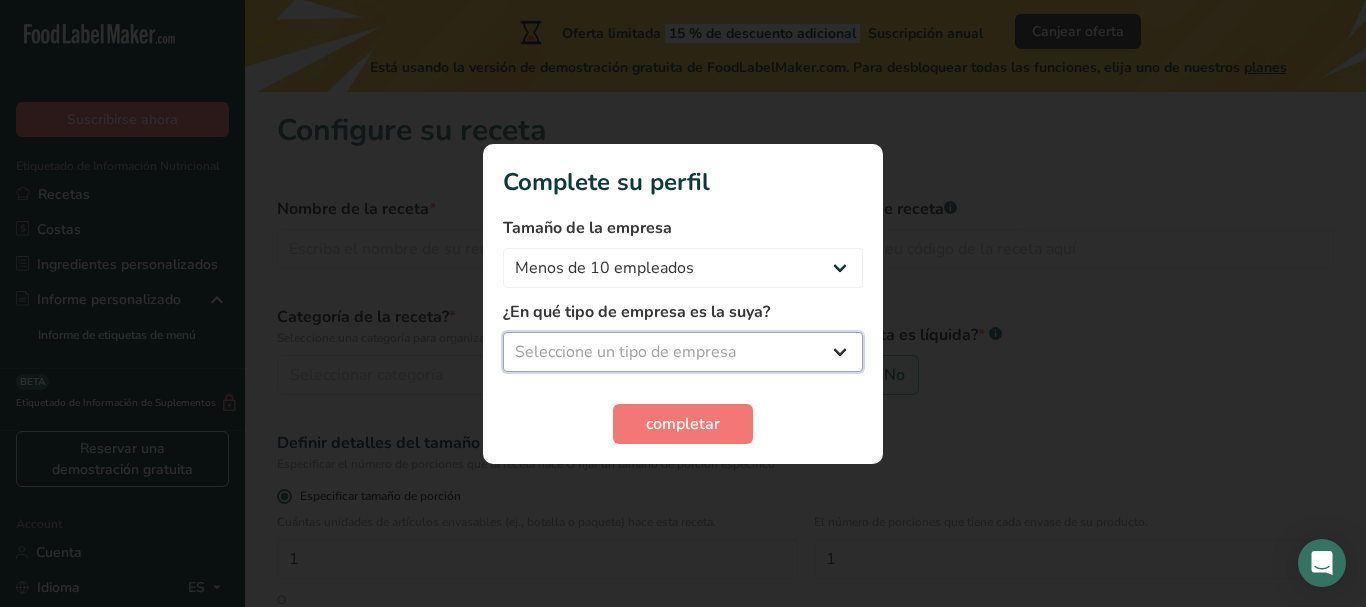 click on "Seleccione un tipo de empresa
Fabricante de alimentos envasados
Restaurante y cafetería
Panadería
Empresa de comidas preparadas y cáterin
Nutricionista
Bloguero gastronómico
Entrenador personal
Otro" at bounding box center (683, 352) 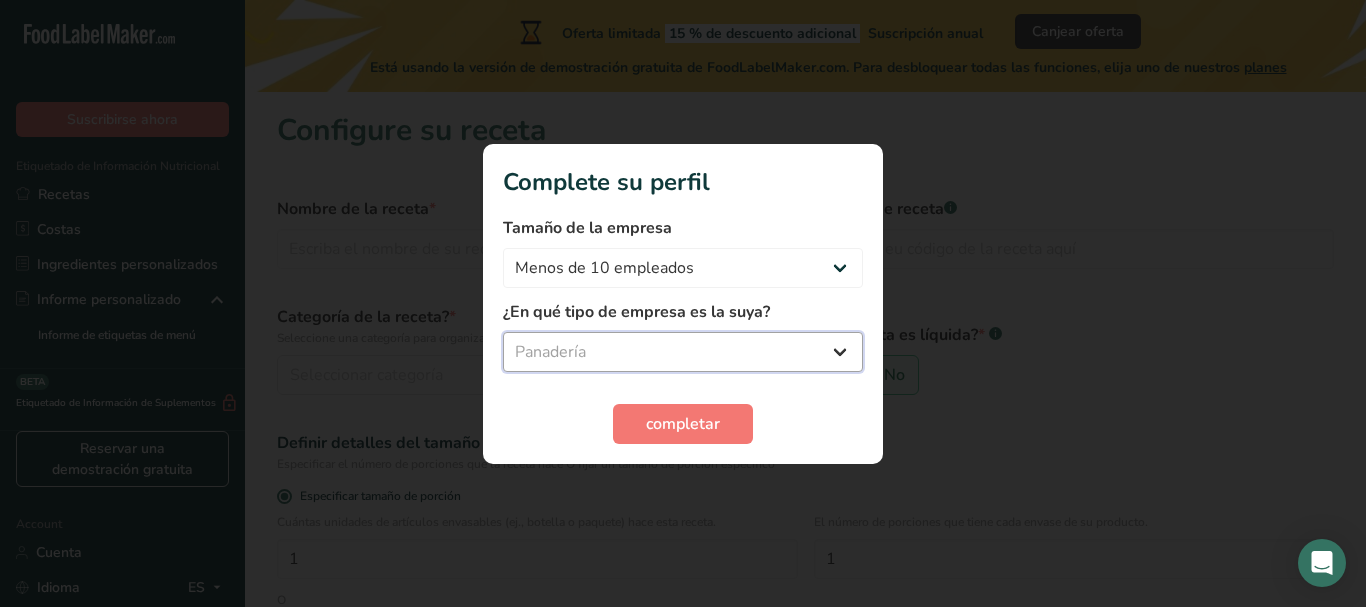 click on "Seleccione un tipo de empresa
Fabricante de alimentos envasados
Restaurante y cafetería
Panadería
Empresa de comidas preparadas y cáterin
Nutricionista
Bloguero gastronómico
Entrenador personal
Otro" at bounding box center [683, 352] 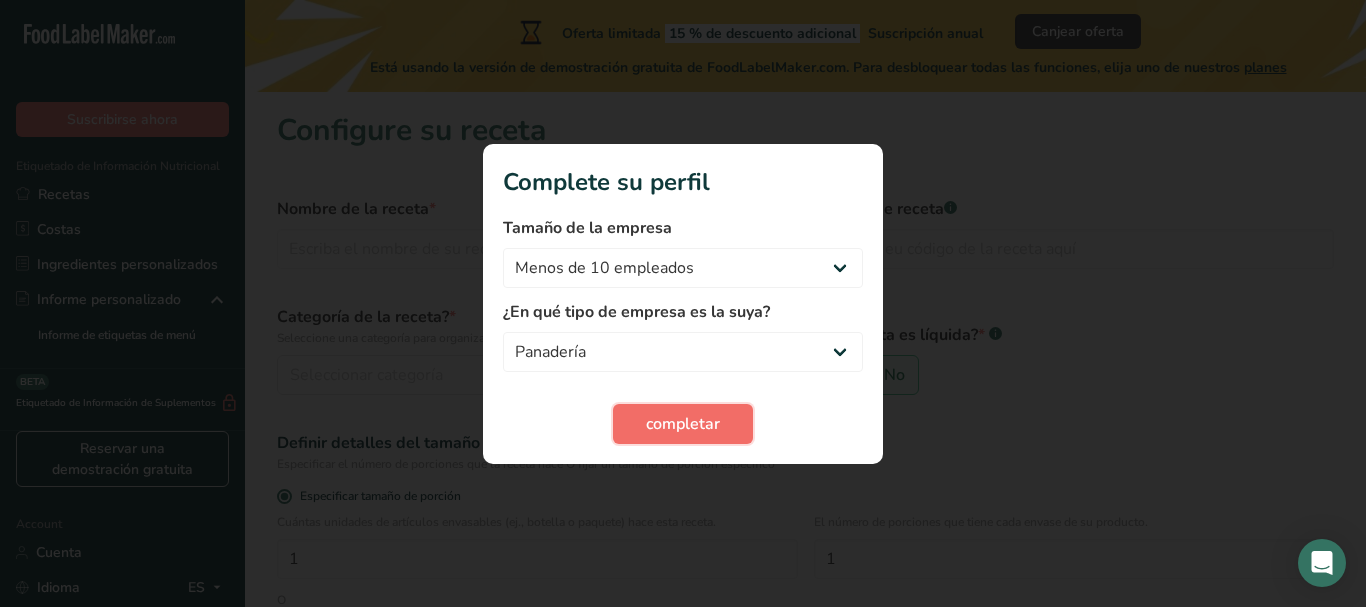 click on "completar" at bounding box center (683, 424) 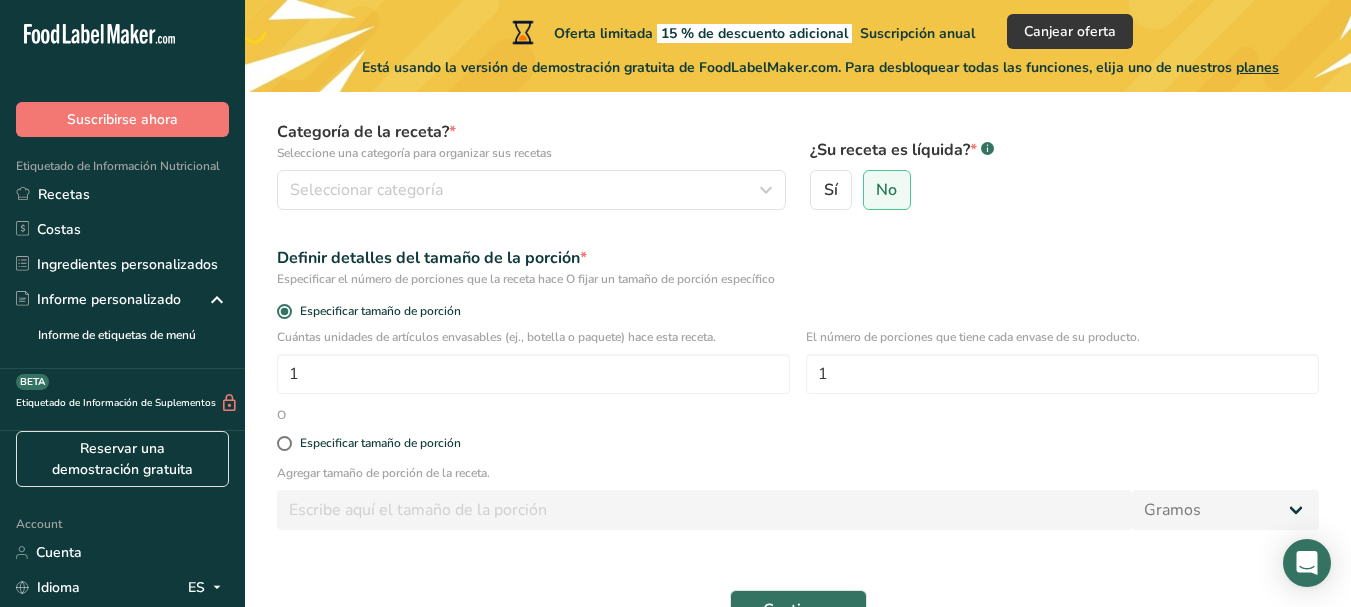 scroll, scrollTop: 304, scrollLeft: 0, axis: vertical 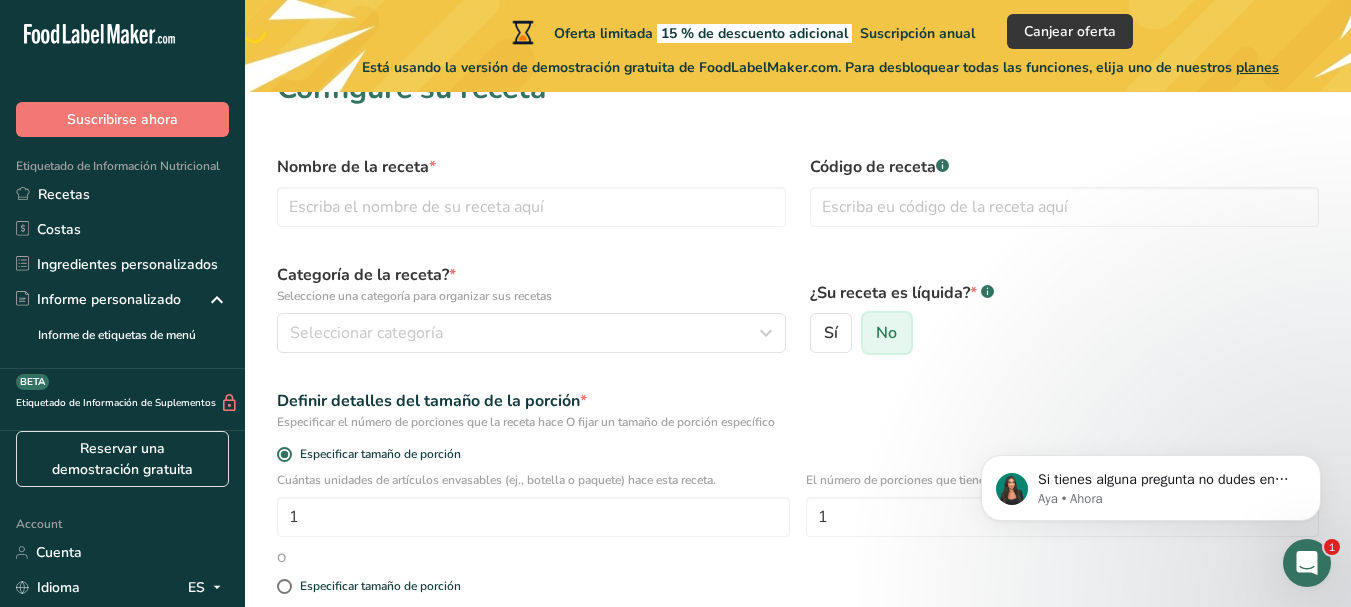 click on "No" at bounding box center (870, 333) 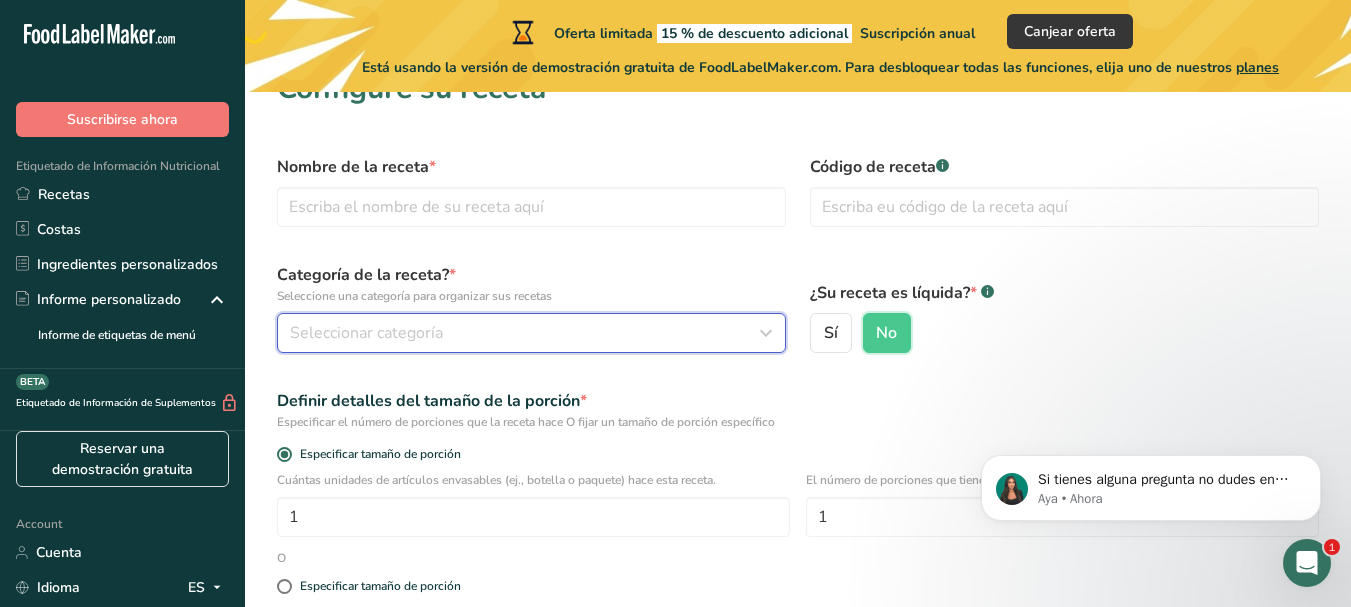 click on "Seleccionar categoría" at bounding box center [525, 333] 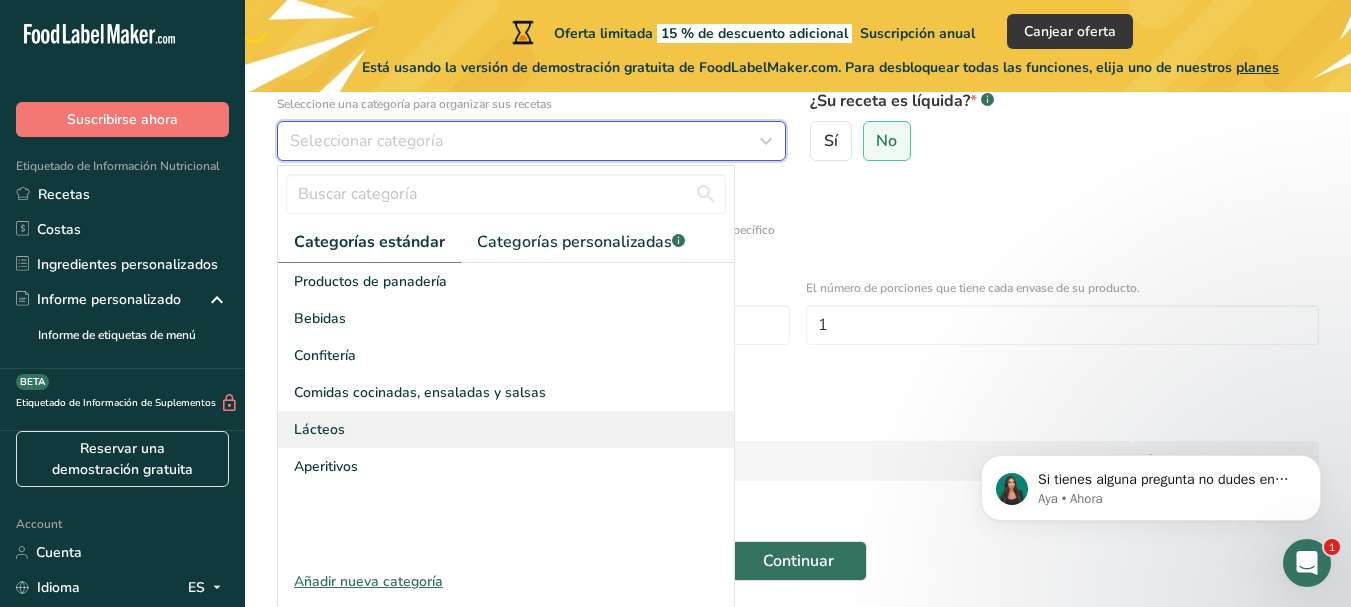 scroll, scrollTop: 304, scrollLeft: 0, axis: vertical 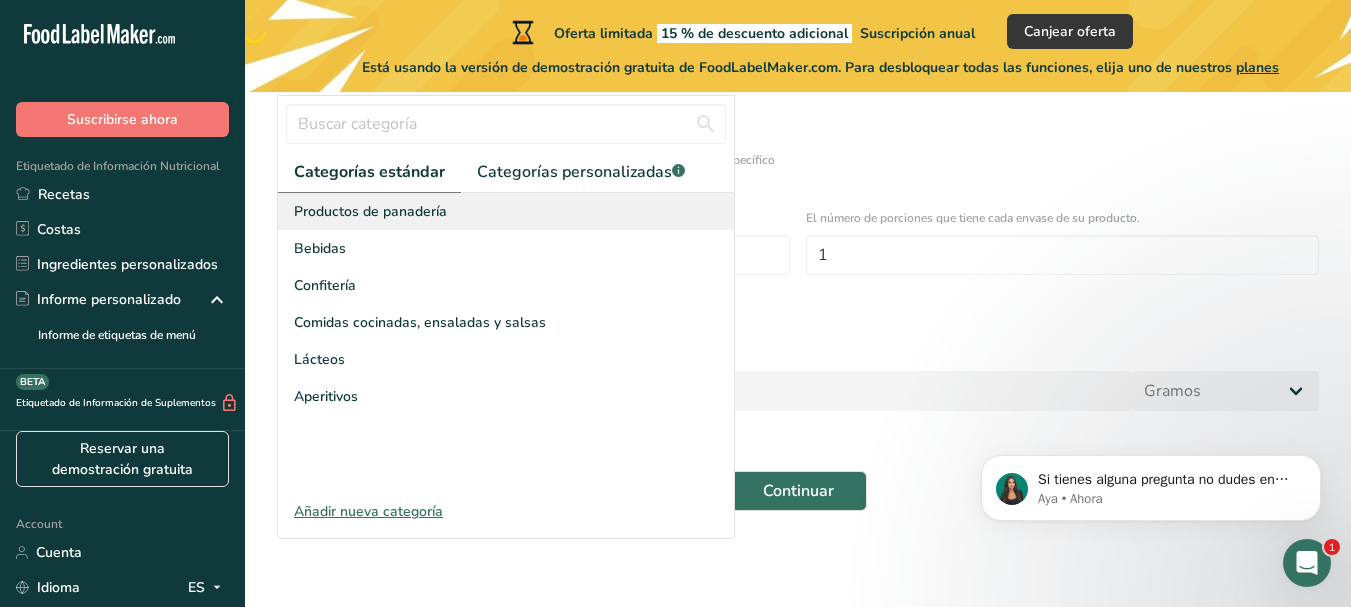 click on "Productos de panadería" at bounding box center (506, 211) 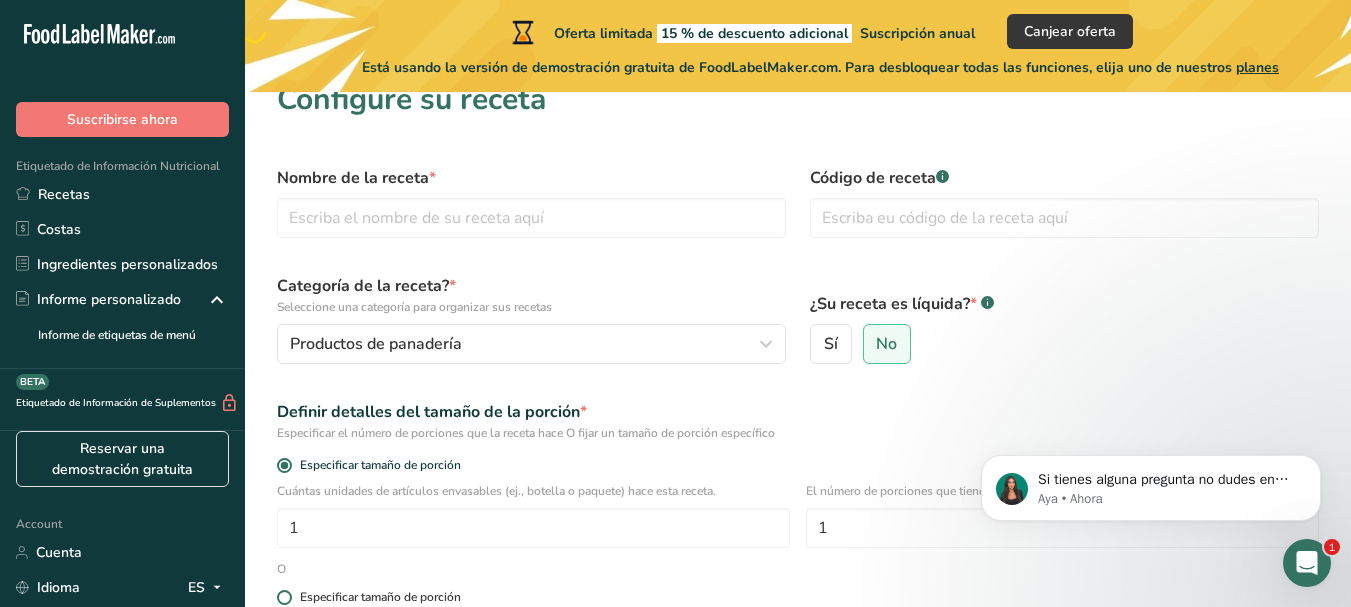 scroll, scrollTop: 30, scrollLeft: 0, axis: vertical 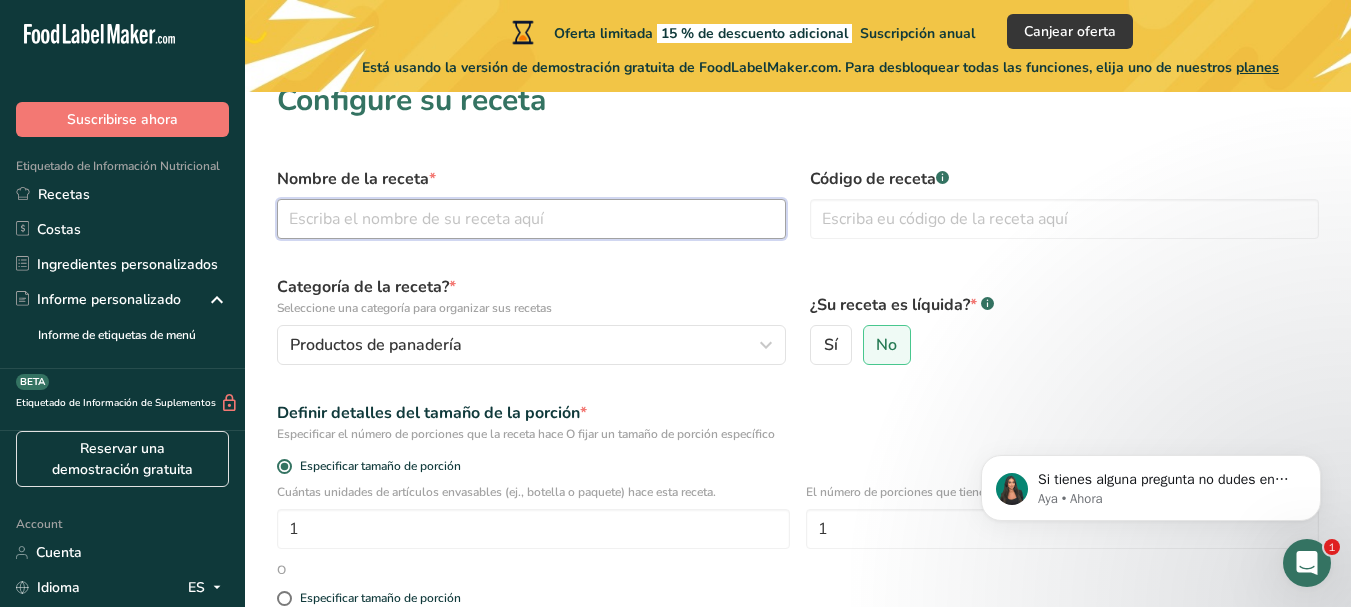 click at bounding box center (531, 219) 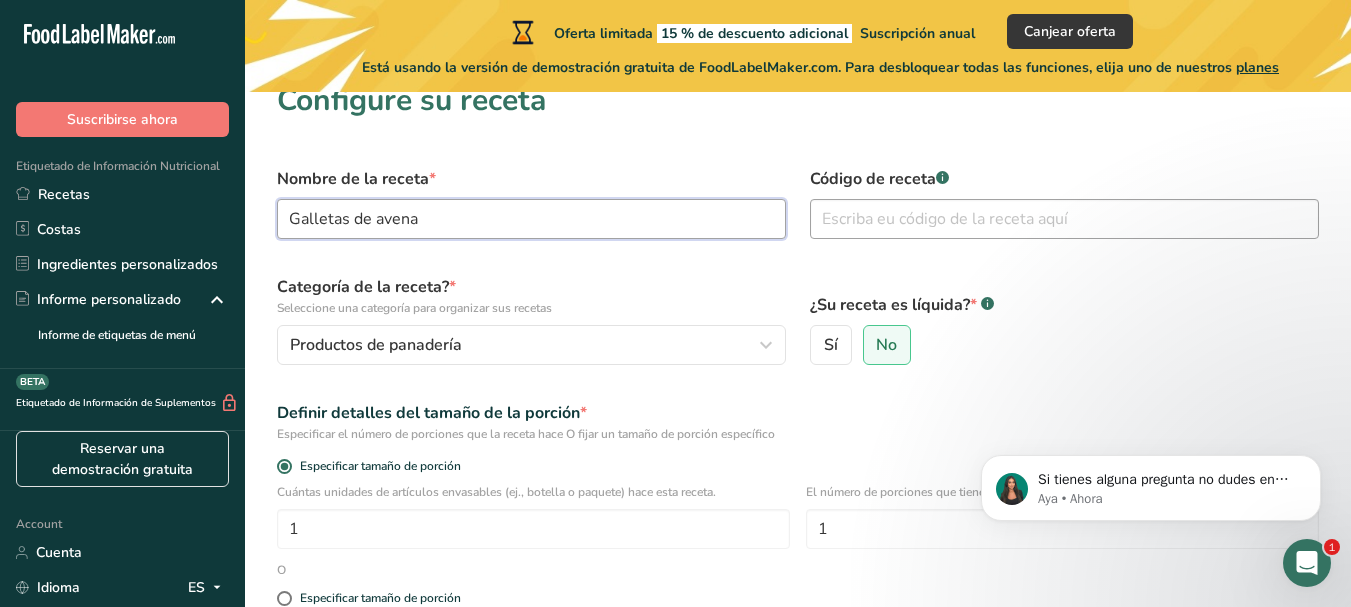 type on "Galletas de avena" 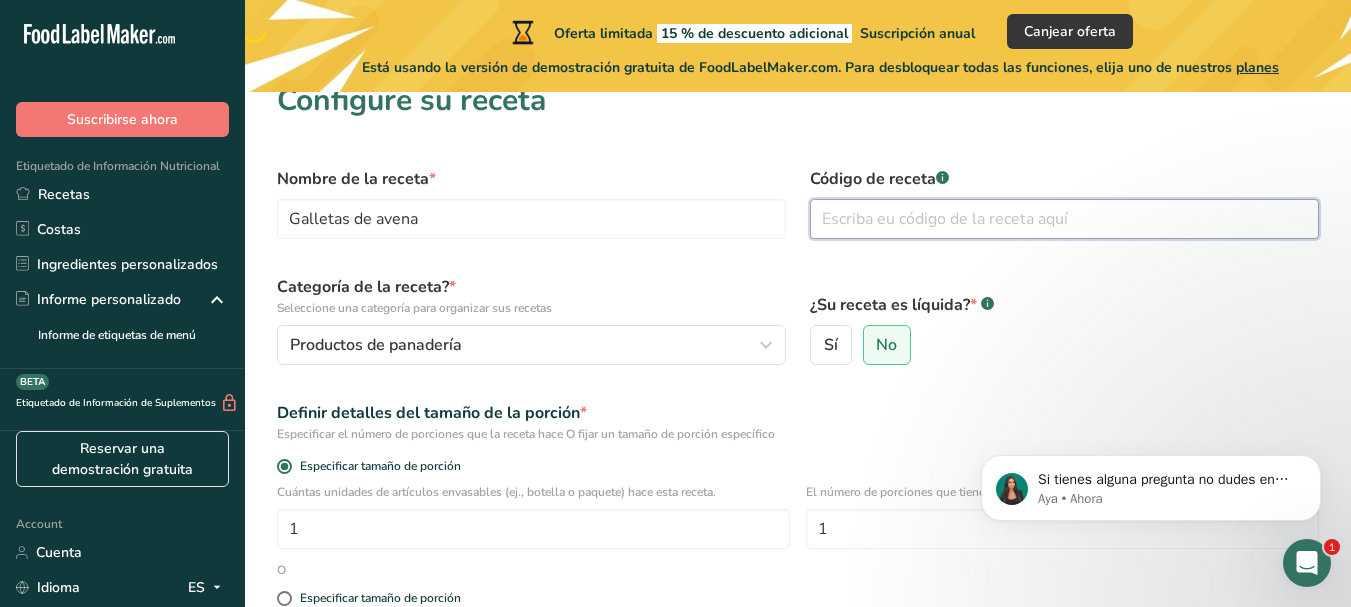 click at bounding box center [1064, 219] 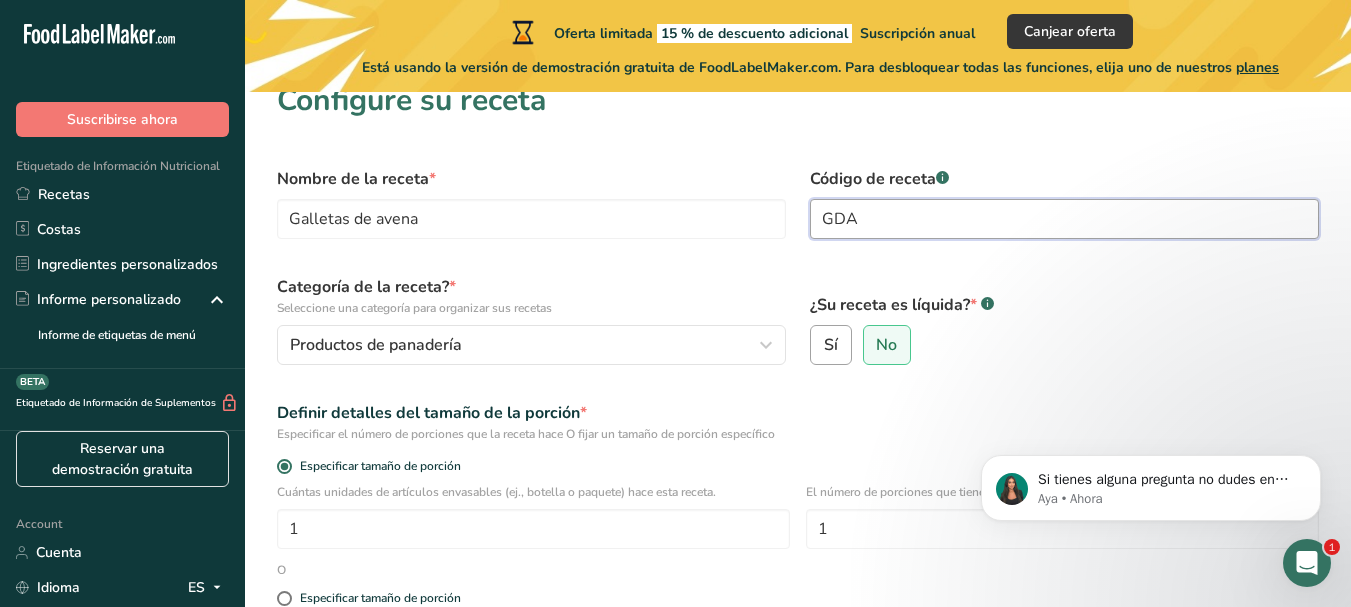 type on "GDA" 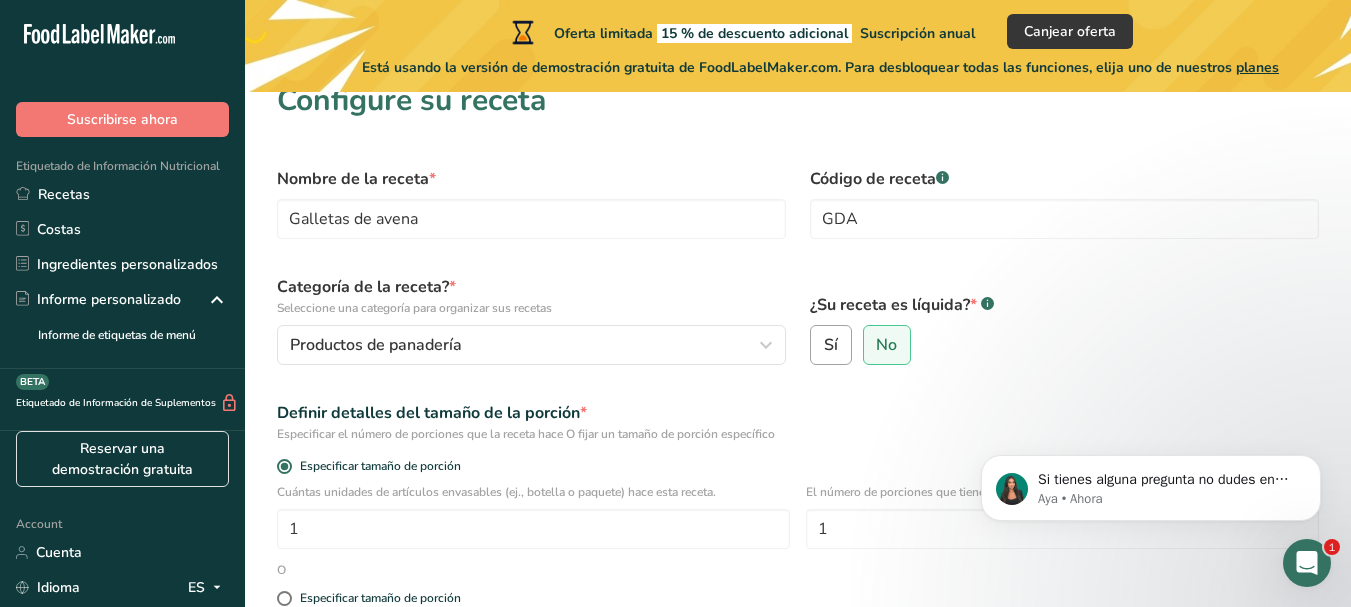click on "Nombre de la receta *   Galletas de avena
Código de receta
.a-a{fill:#347362;}.b-a{fill:#fff;}           GDA
Categoría de la receta? *
Seleccione una categoría para organizar sus recetas
Productos de panadería
Categorías estándar
Categorías personalizadas
.a-a{fill:#347362;}.b-a{fill:#fff;}
Productos de panadería
Bebidas
Confitería
Comidas cocinadas, ensaladas y salsas
Lácteos
Aperitivos
Añadir nueva categoría
¿Su receta es líquida? *   .a-a{fill:#347362;}.b-a{fill:#fff;}           Sí   No
Definir detalles del tamaño de la porción *
Especificar tamaño de porción
1     1
O" at bounding box center [798, 476] 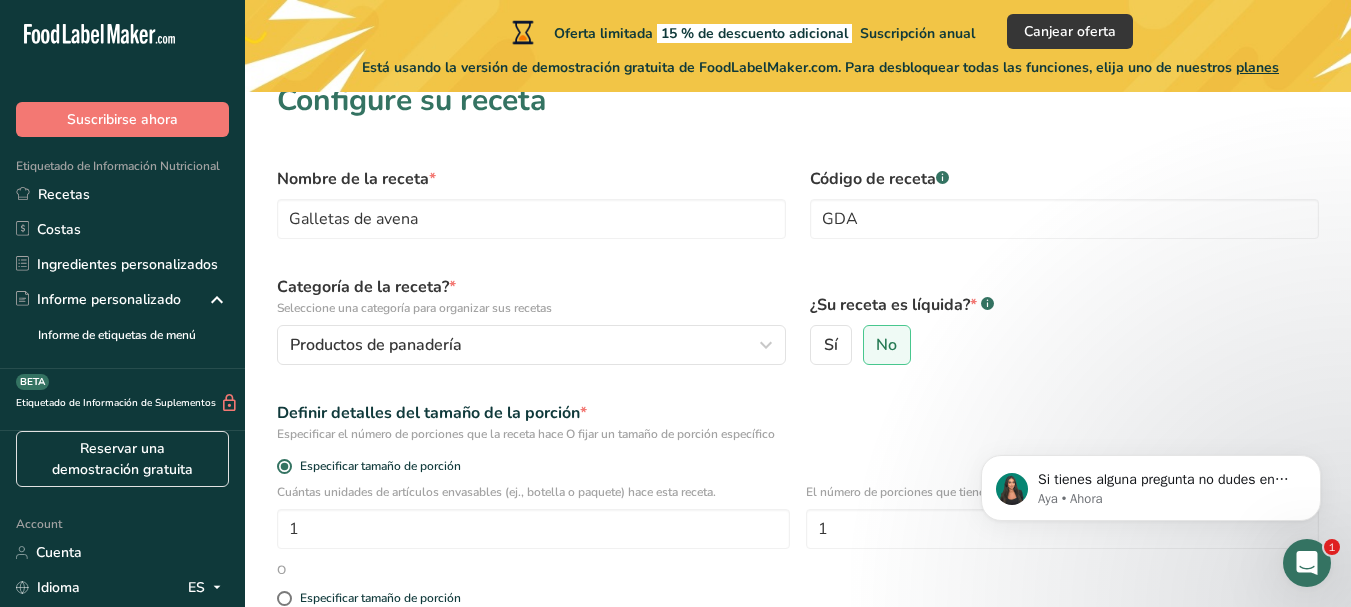 click on "Definir detalles del tamaño de la porción *
Especificar el número de porciones que la receta hace O fijar un tamaño de porción específico" at bounding box center [798, 422] 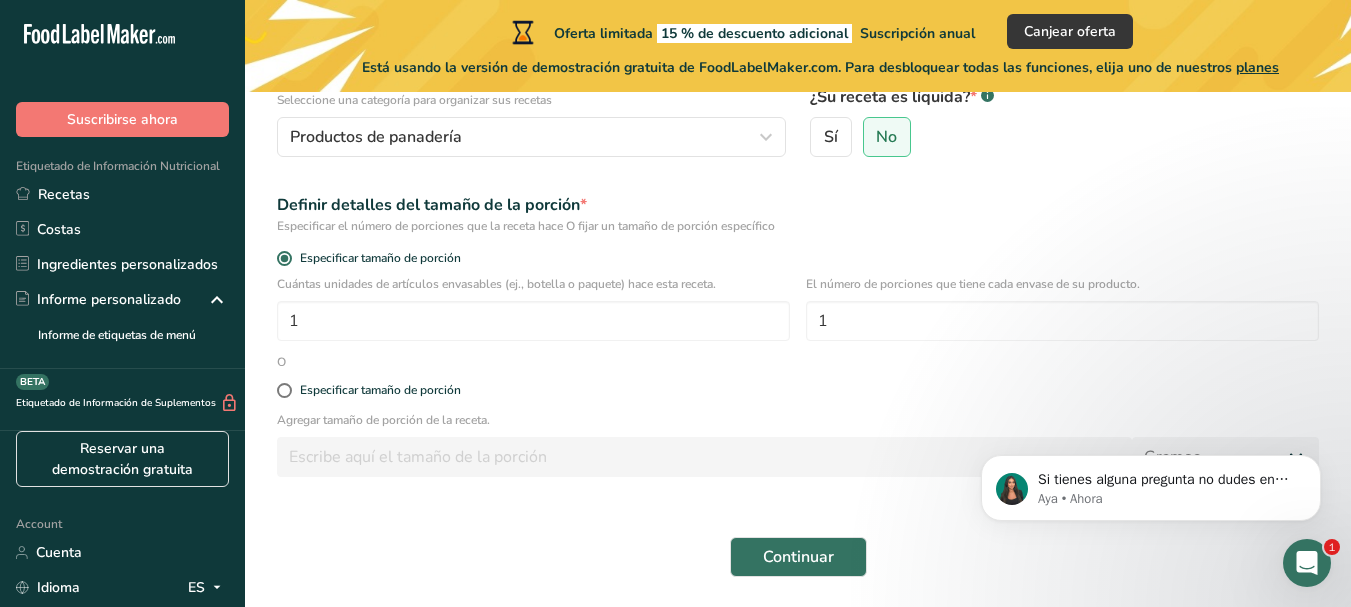 scroll, scrollTop: 304, scrollLeft: 0, axis: vertical 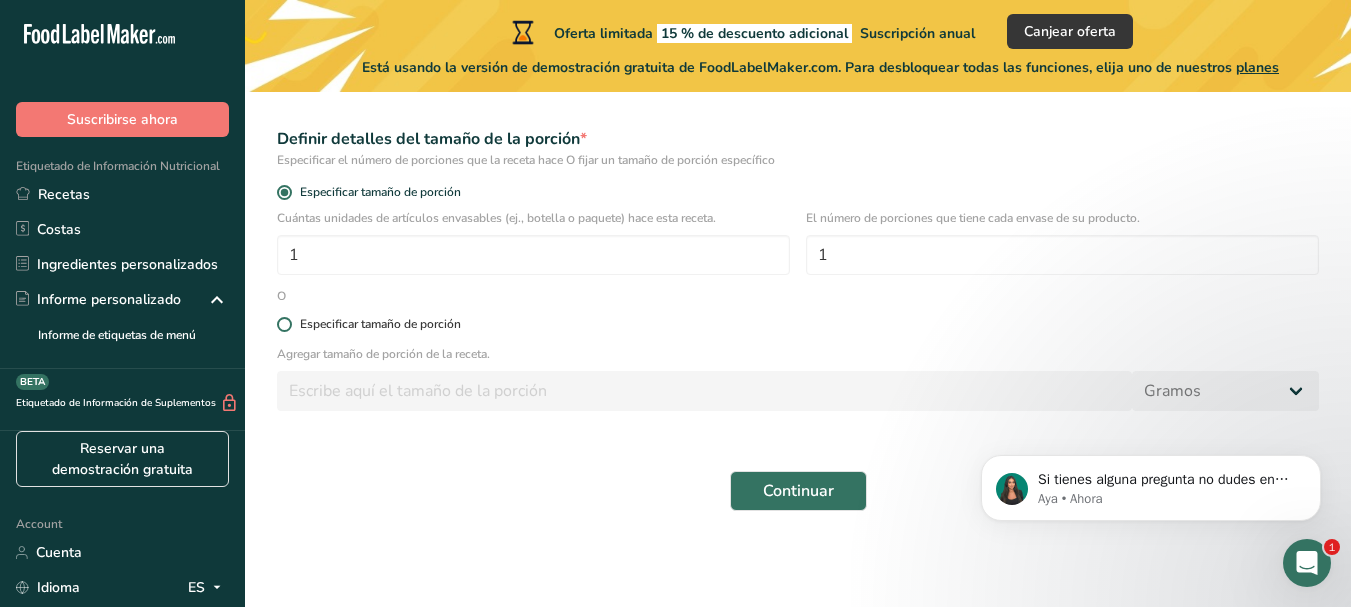 click at bounding box center (284, 324) 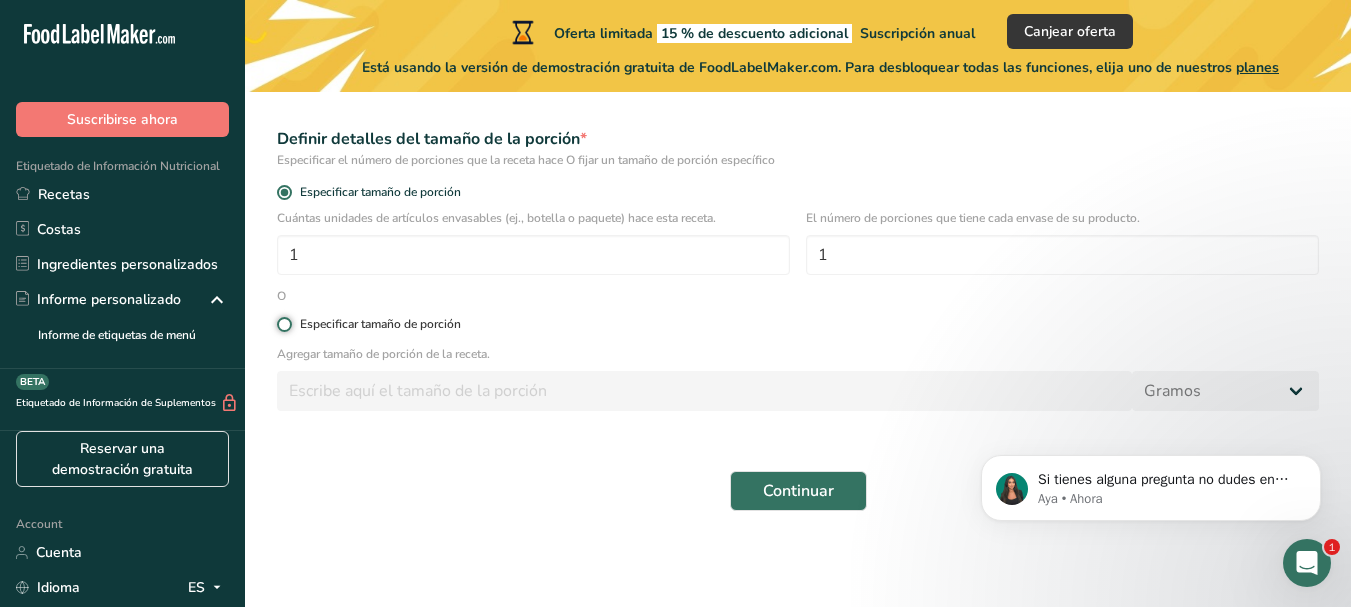 click on "Especificar tamaño de porción" at bounding box center [283, 324] 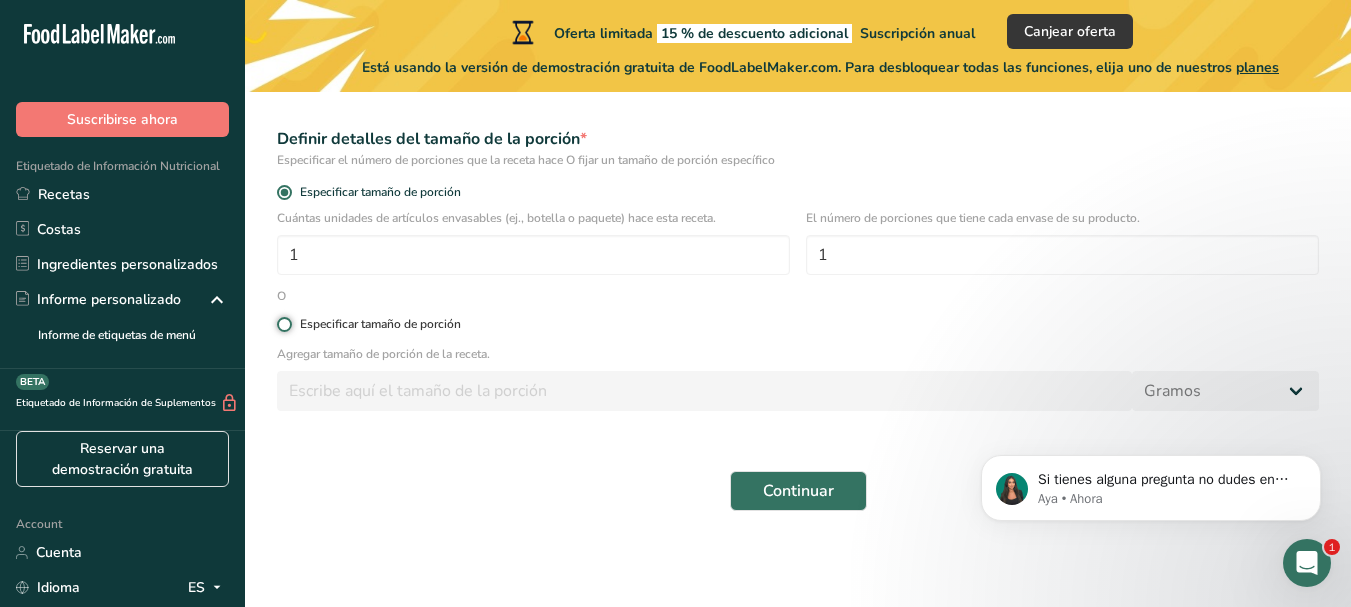 radio on "true" 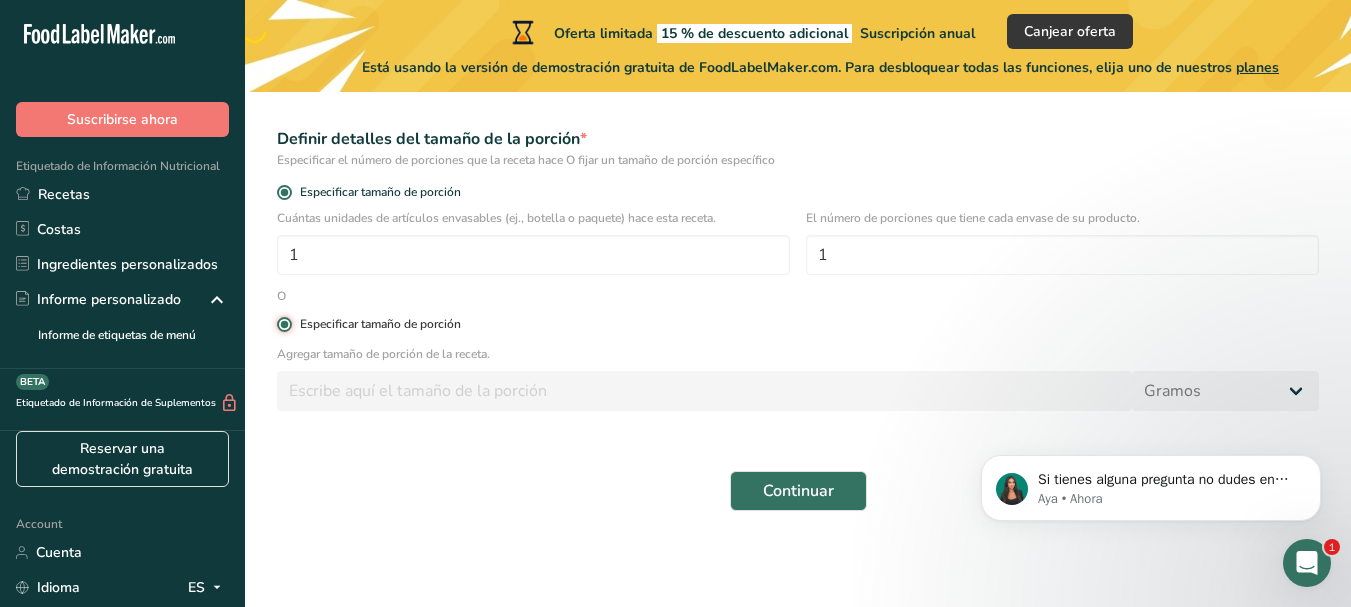 radio on "false" 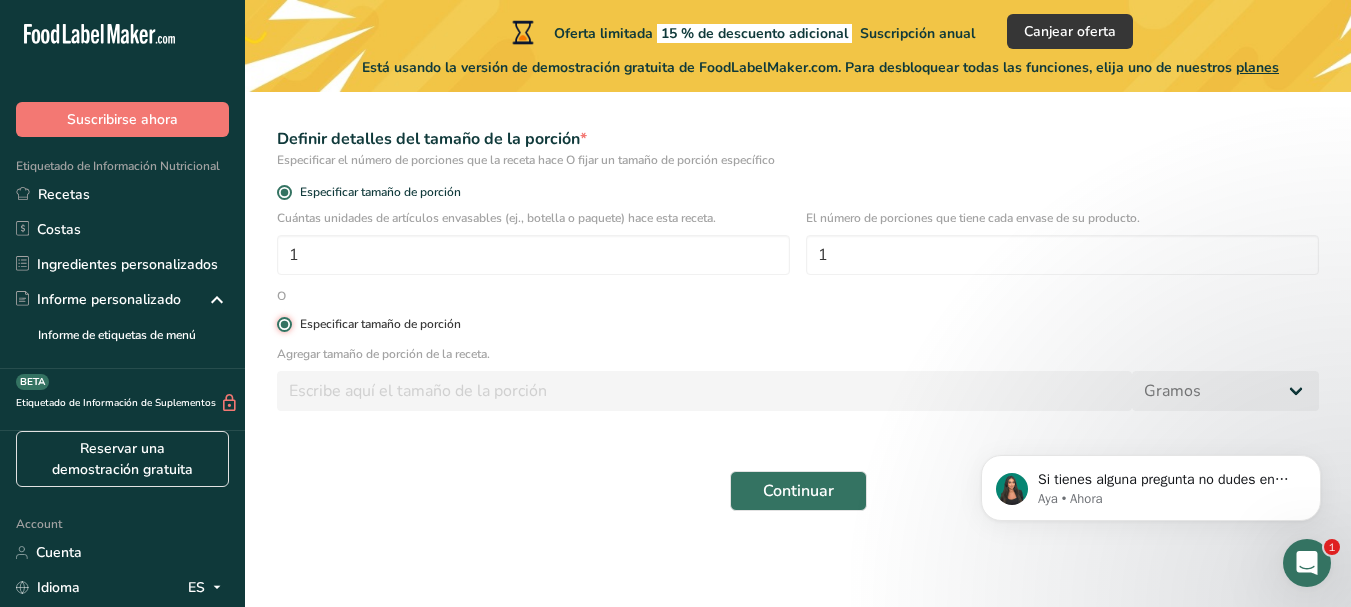 type 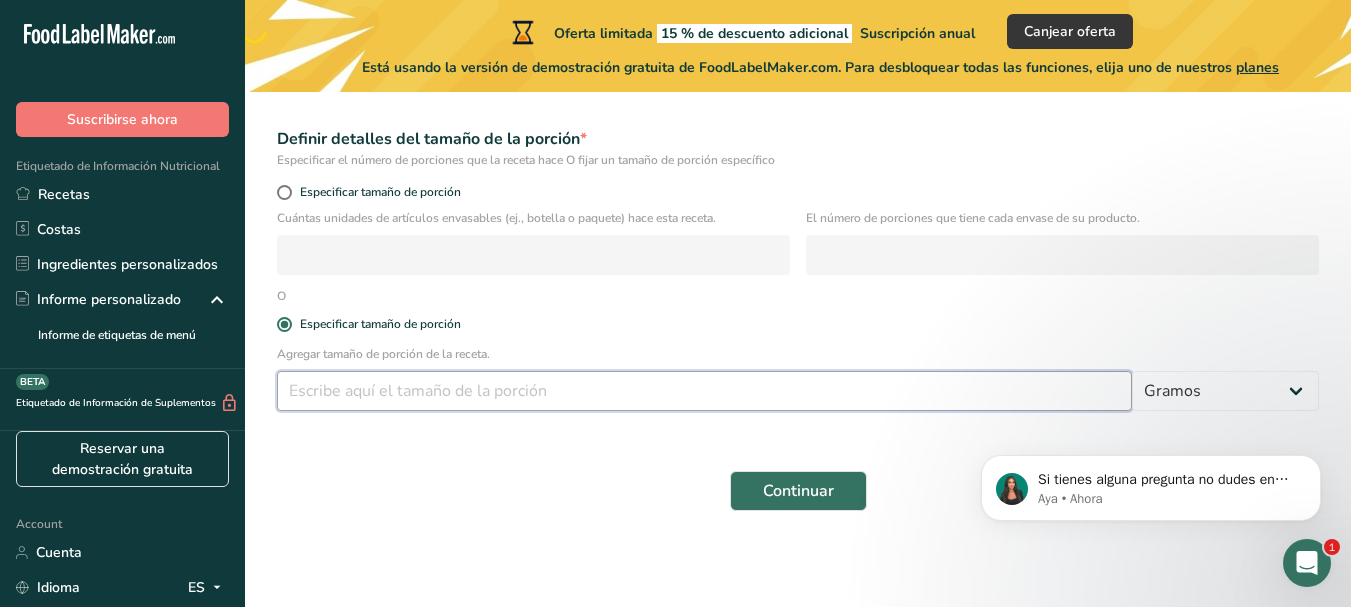 click at bounding box center (704, 391) 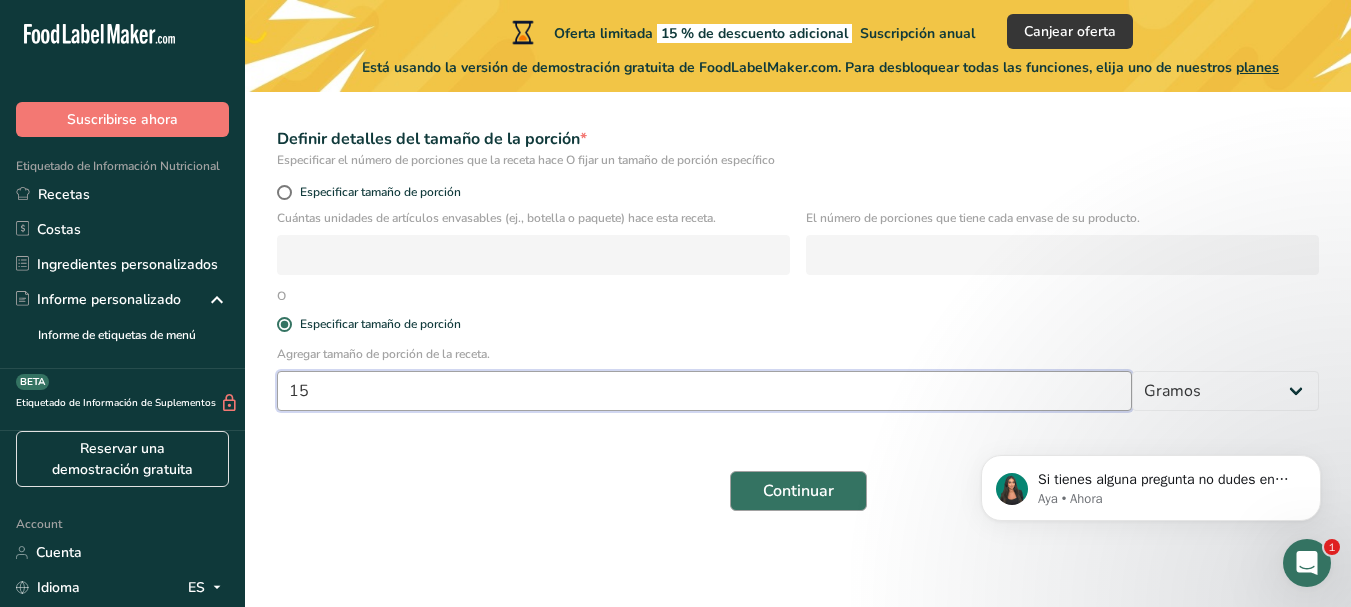 type on "15" 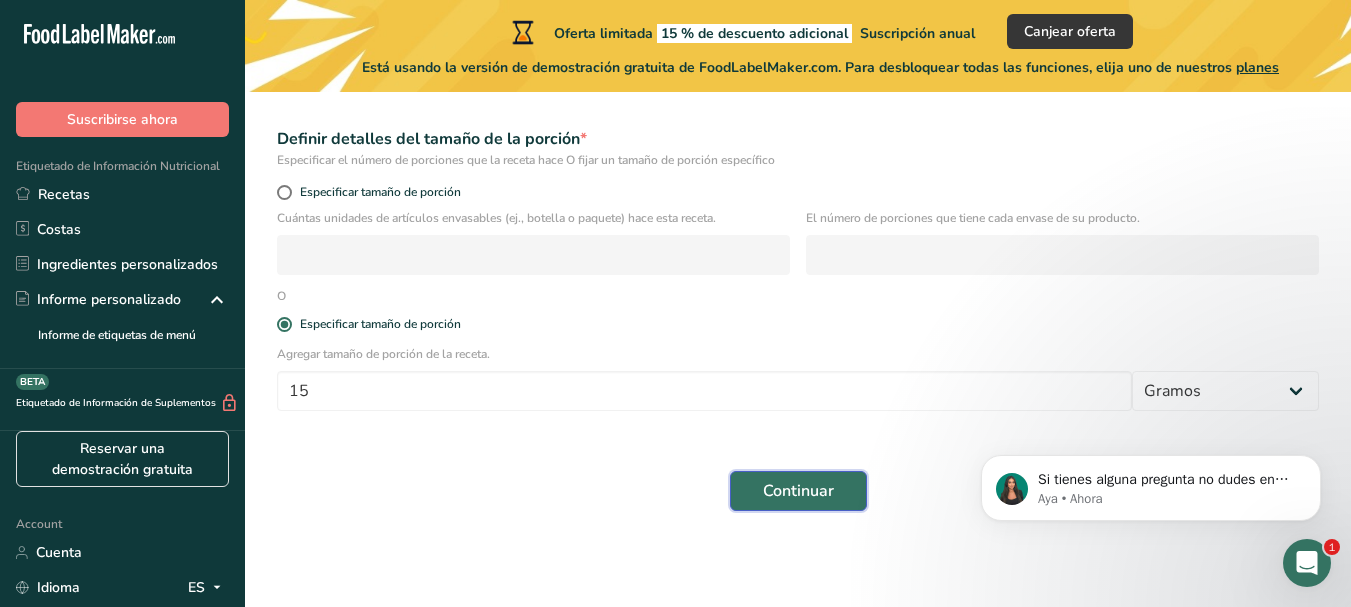 click on "Continuar" at bounding box center [798, 491] 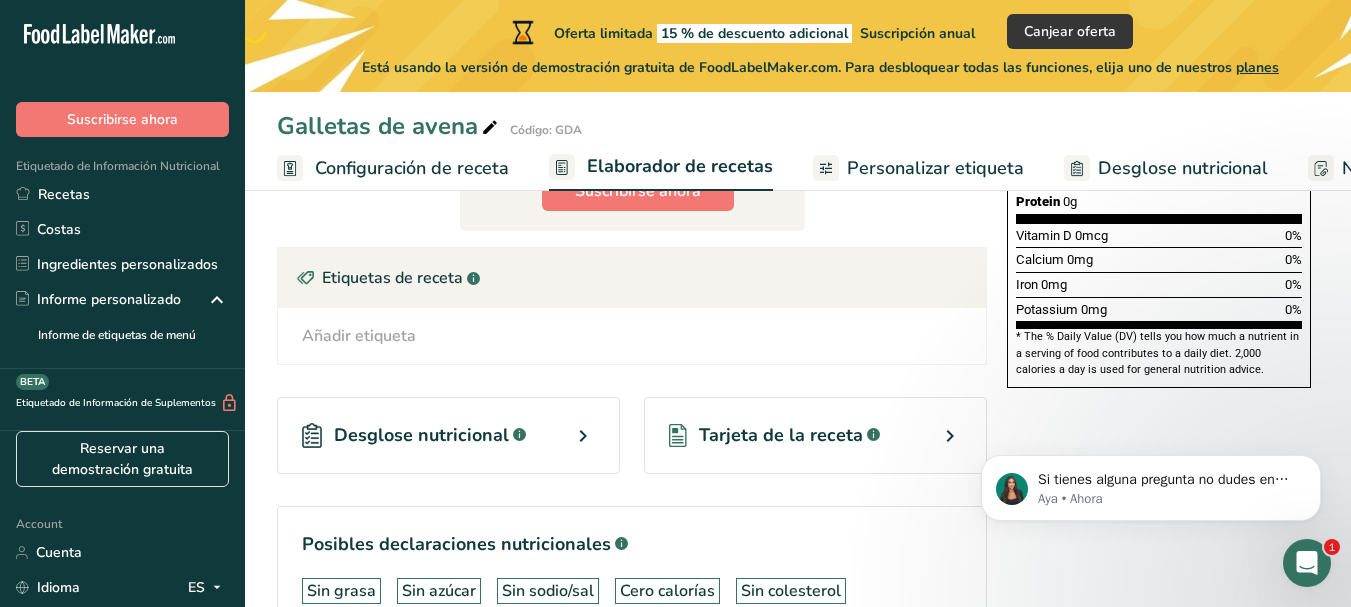 scroll, scrollTop: 666, scrollLeft: 0, axis: vertical 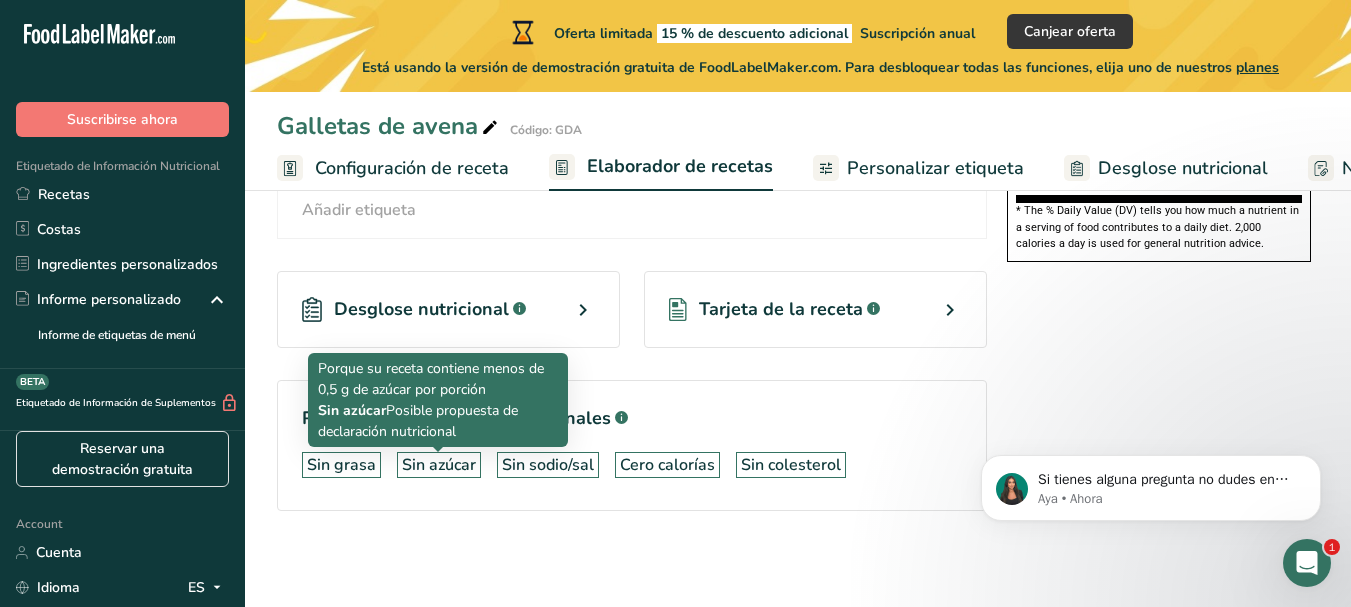 click on "Sin azúcar" at bounding box center (439, 465) 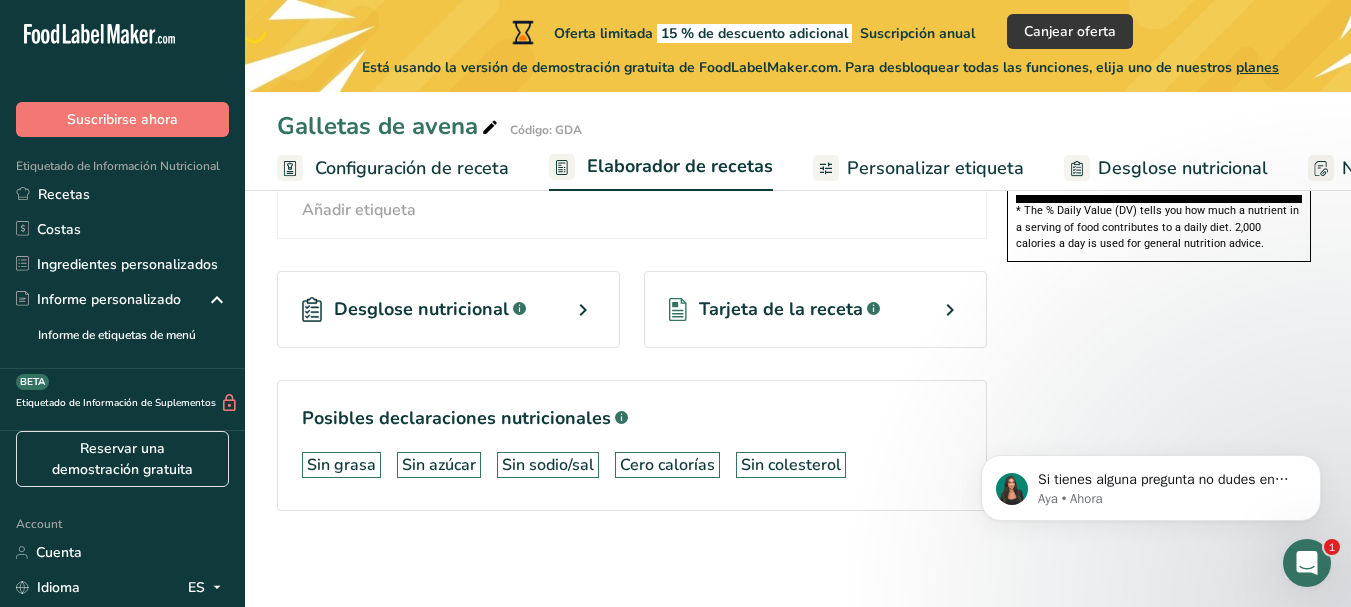 drag, startPoint x: 520, startPoint y: 448, endPoint x: 565, endPoint y: 428, distance: 49.24429 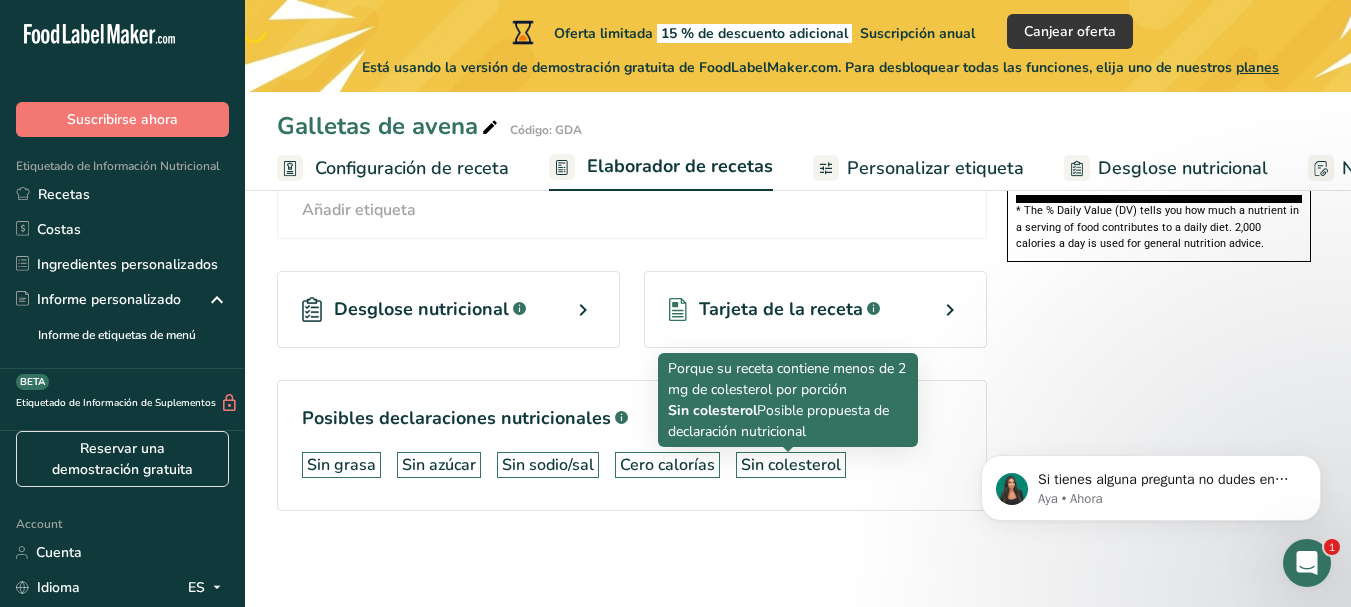 click on "Sin colesterol" at bounding box center [791, 465] 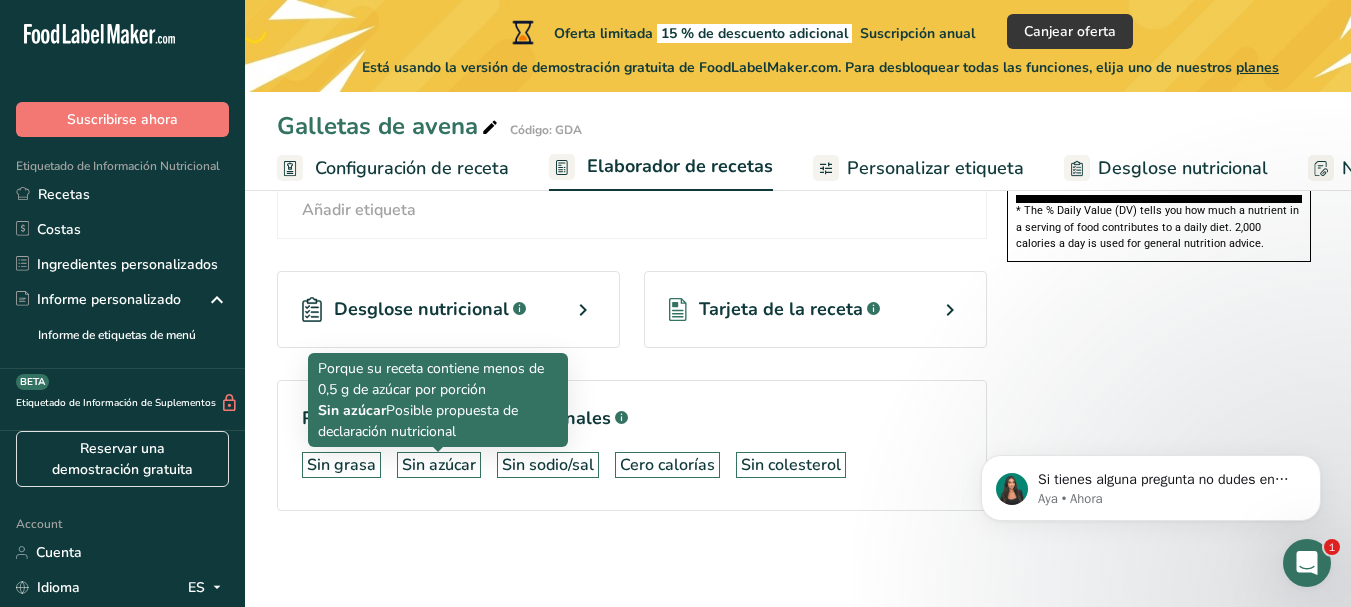 click on "Sin azúcar" at bounding box center (439, 465) 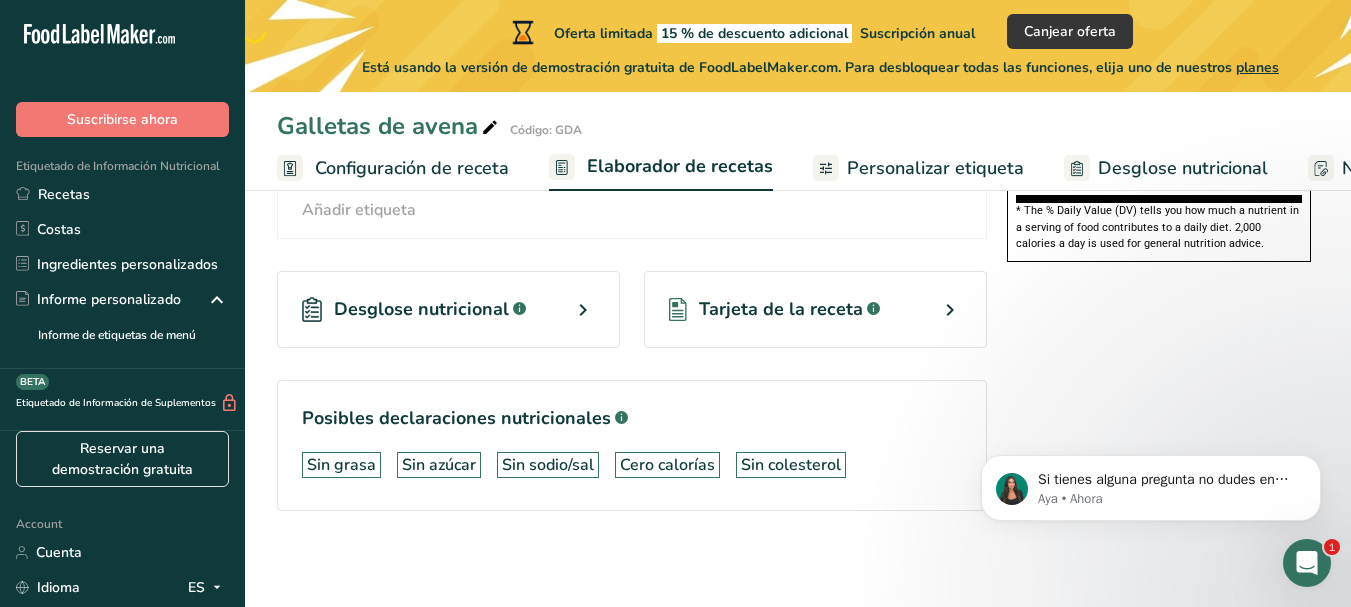 click on "Sin azúcar" at bounding box center [439, 465] 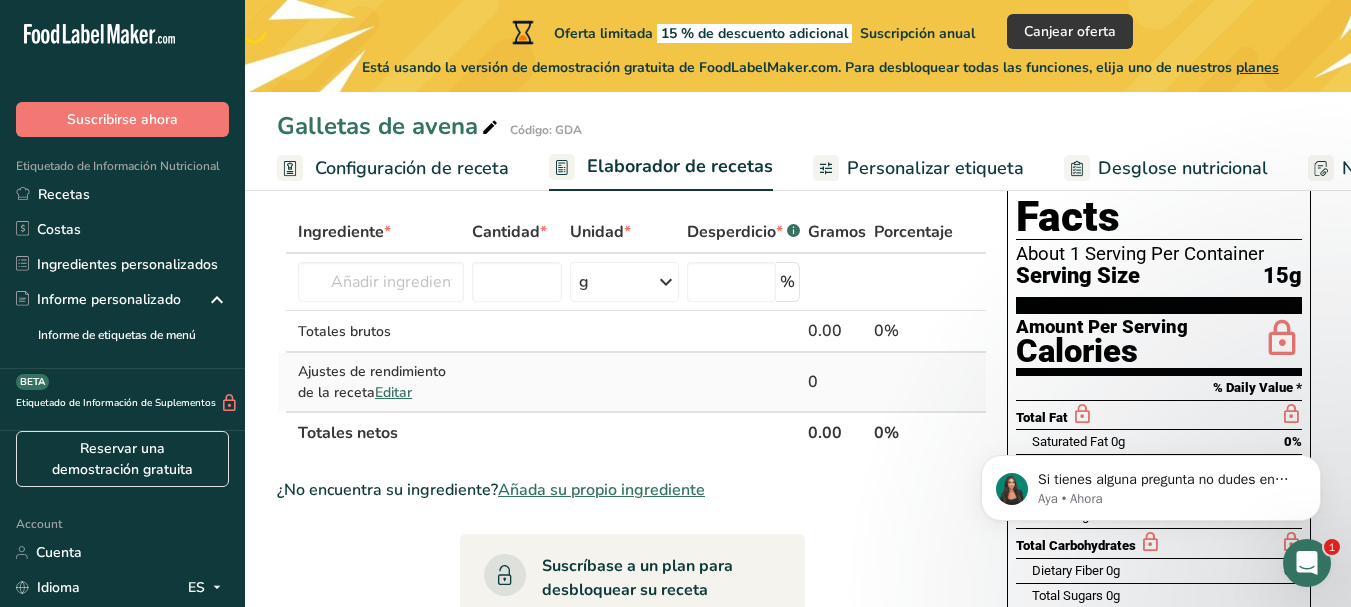 scroll, scrollTop: 0, scrollLeft: 0, axis: both 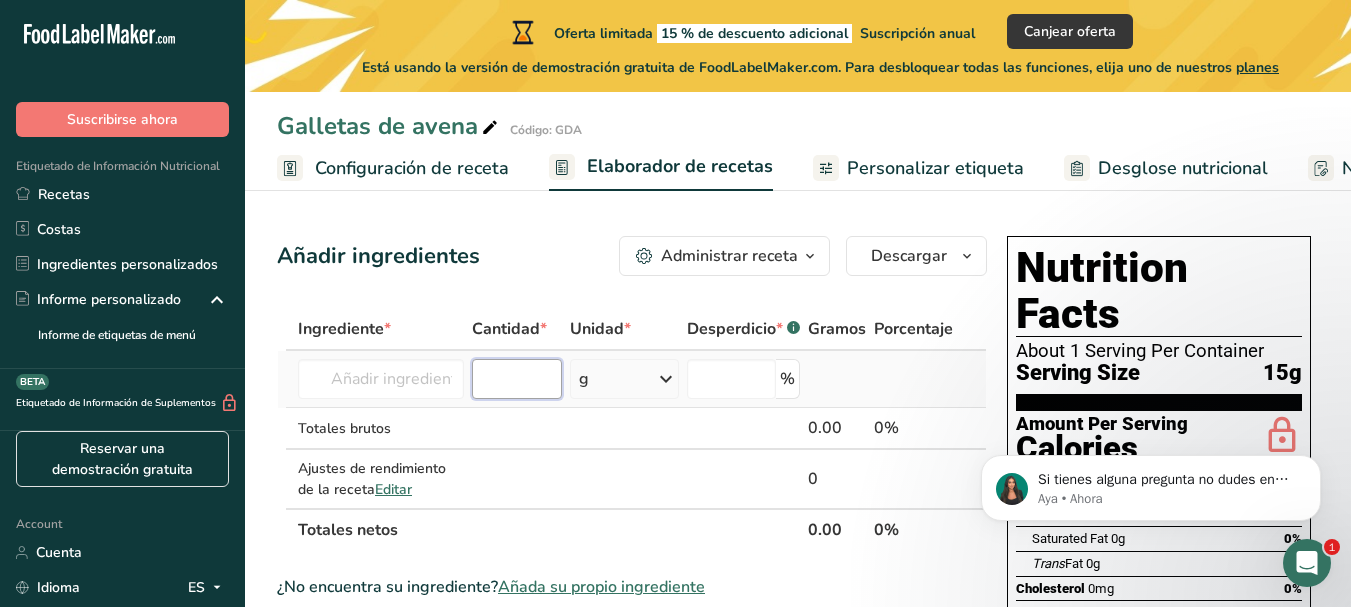 click at bounding box center [517, 379] 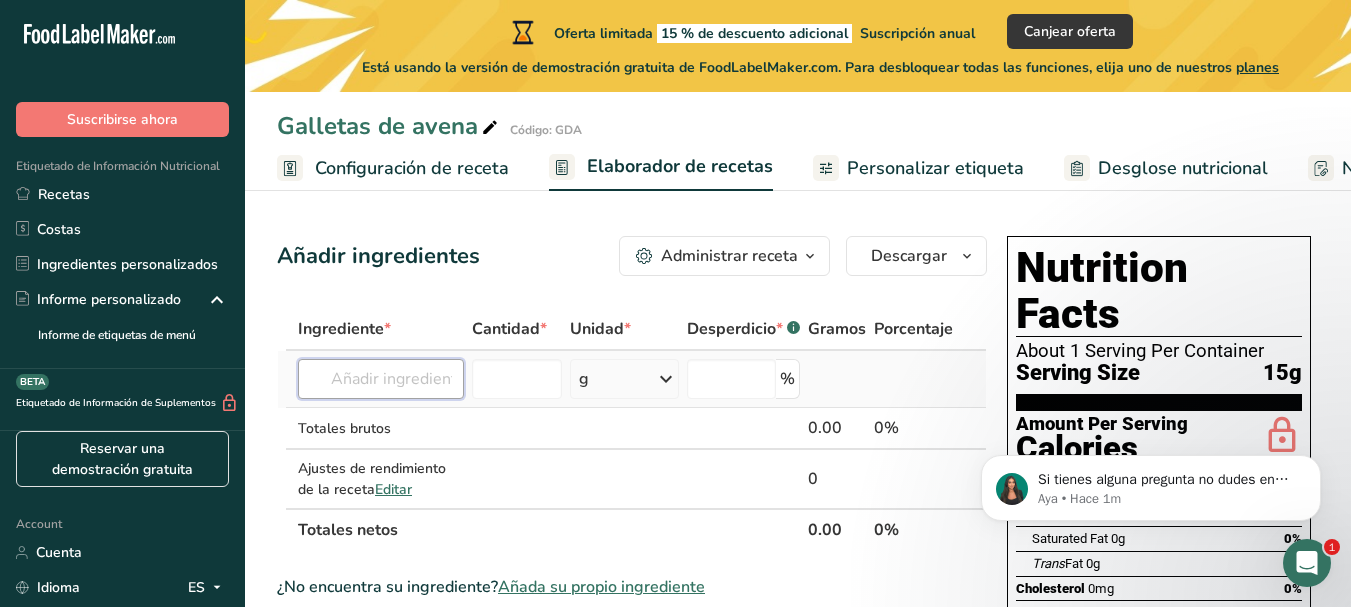 click at bounding box center (381, 379) 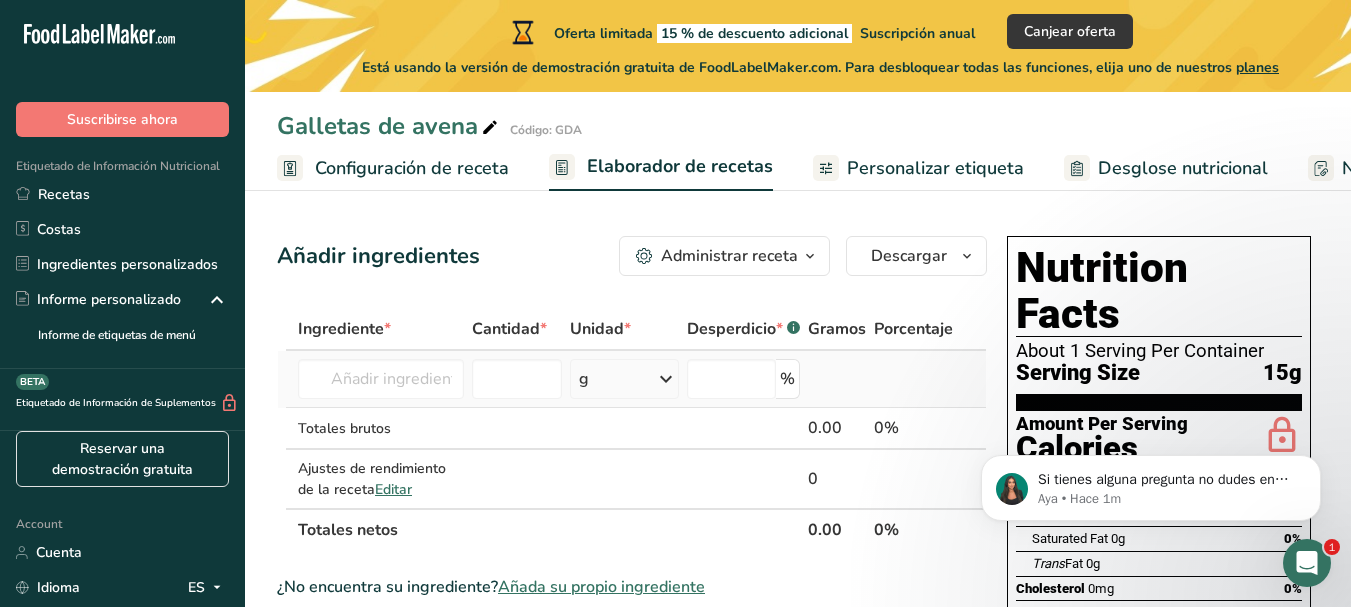 click on "g" at bounding box center [624, 379] 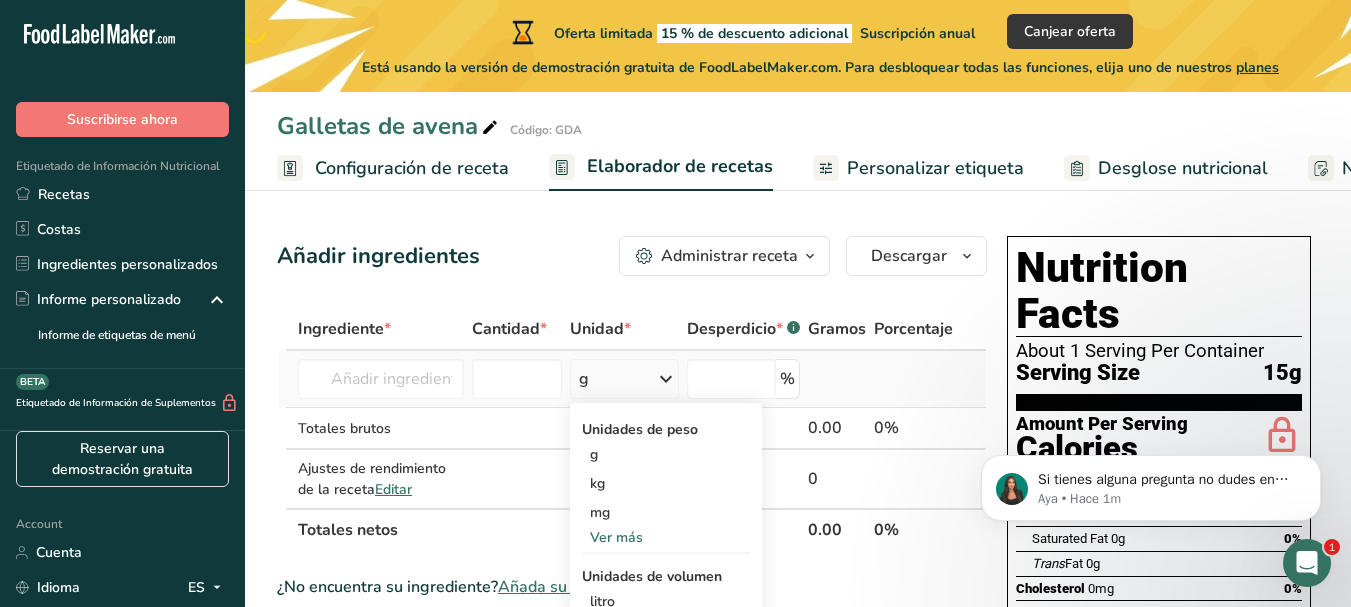 click at bounding box center [666, 379] 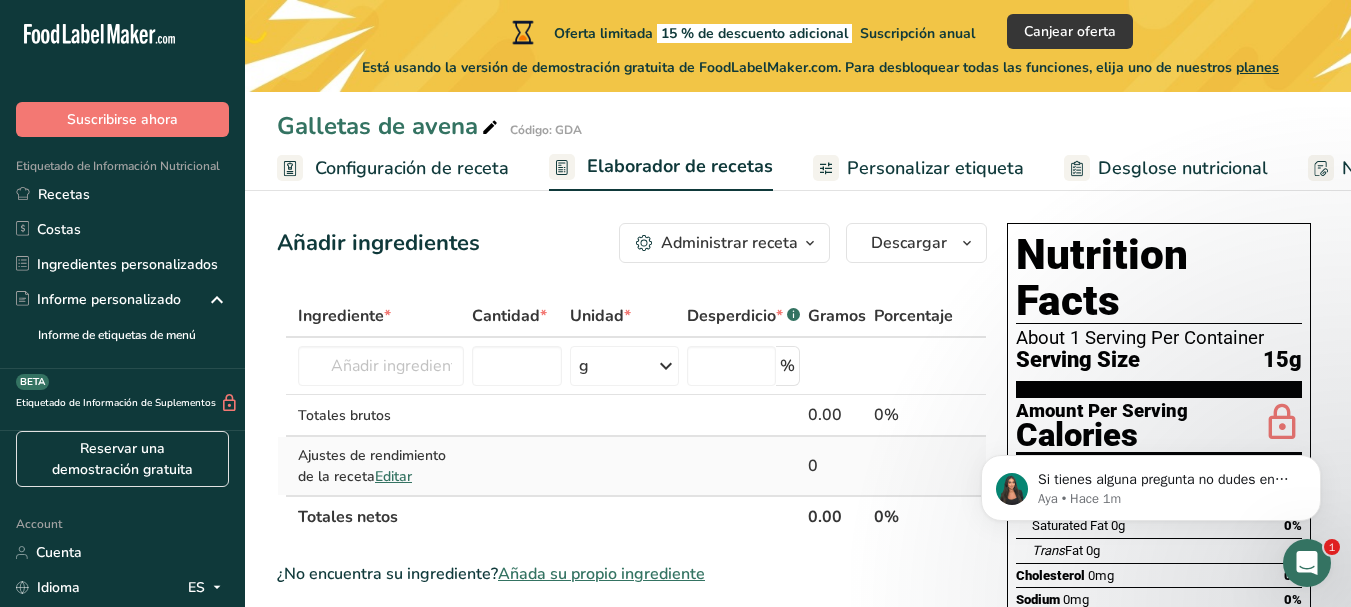 scroll, scrollTop: 0, scrollLeft: 0, axis: both 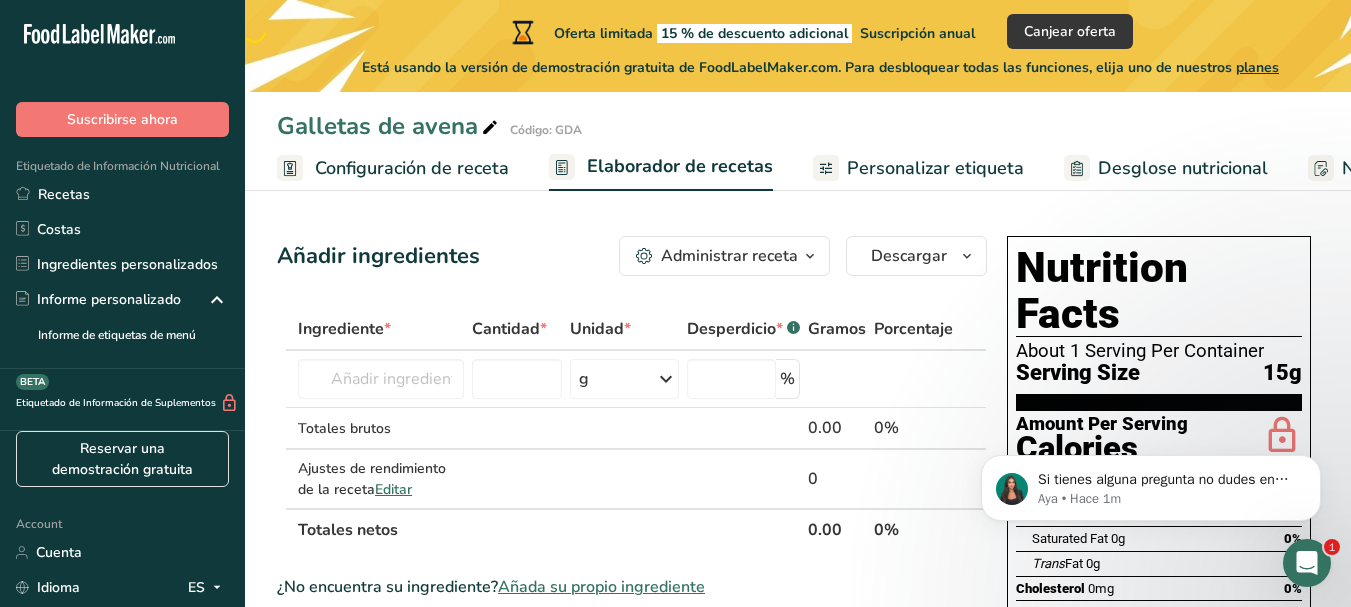 click on "Administrar receta" at bounding box center (729, 256) 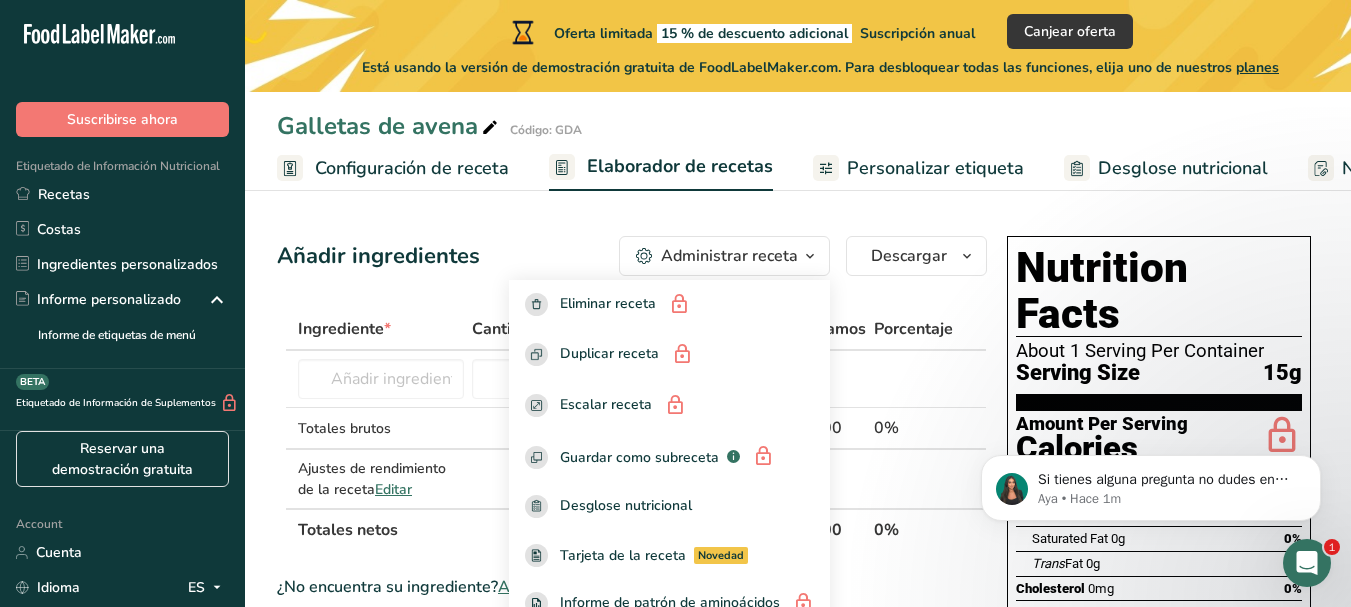 click on "Administrar receta" at bounding box center (729, 256) 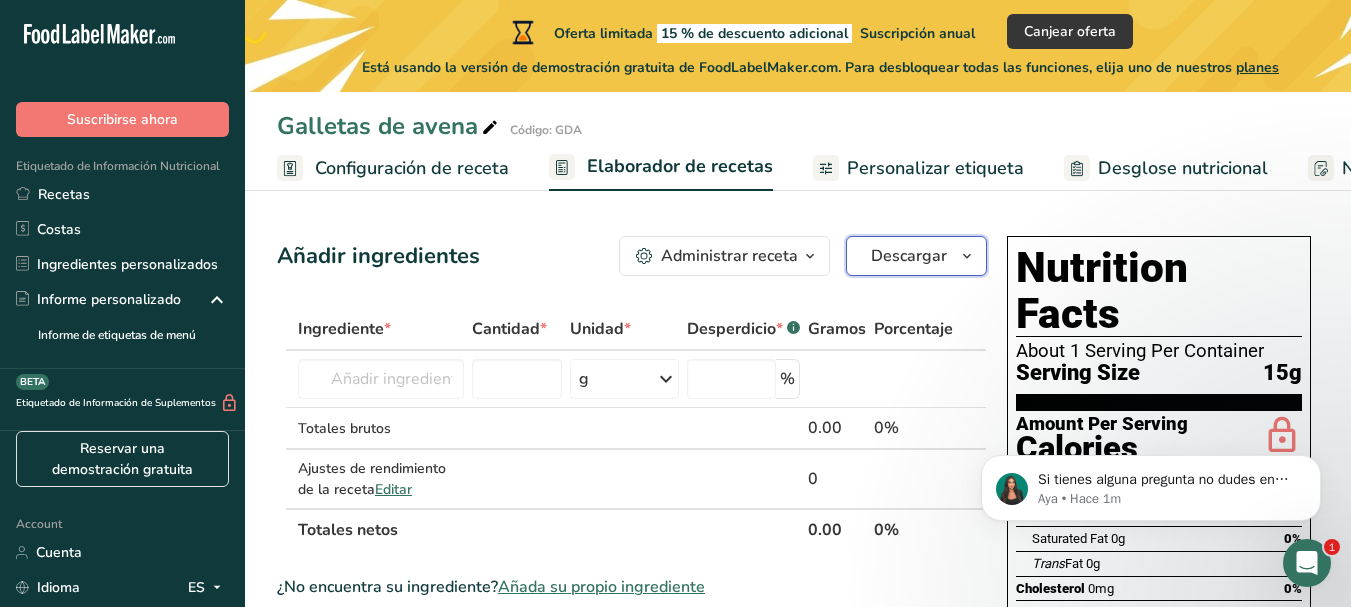 click on "Descargar" at bounding box center (909, 256) 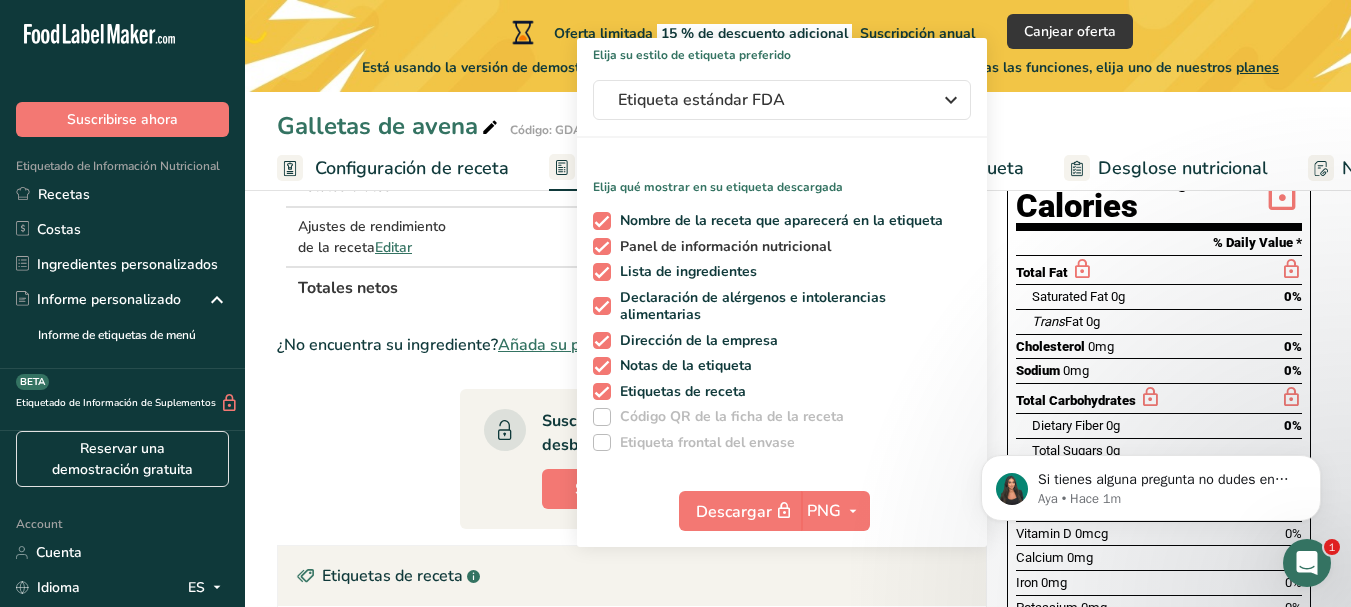 scroll, scrollTop: 0, scrollLeft: 0, axis: both 